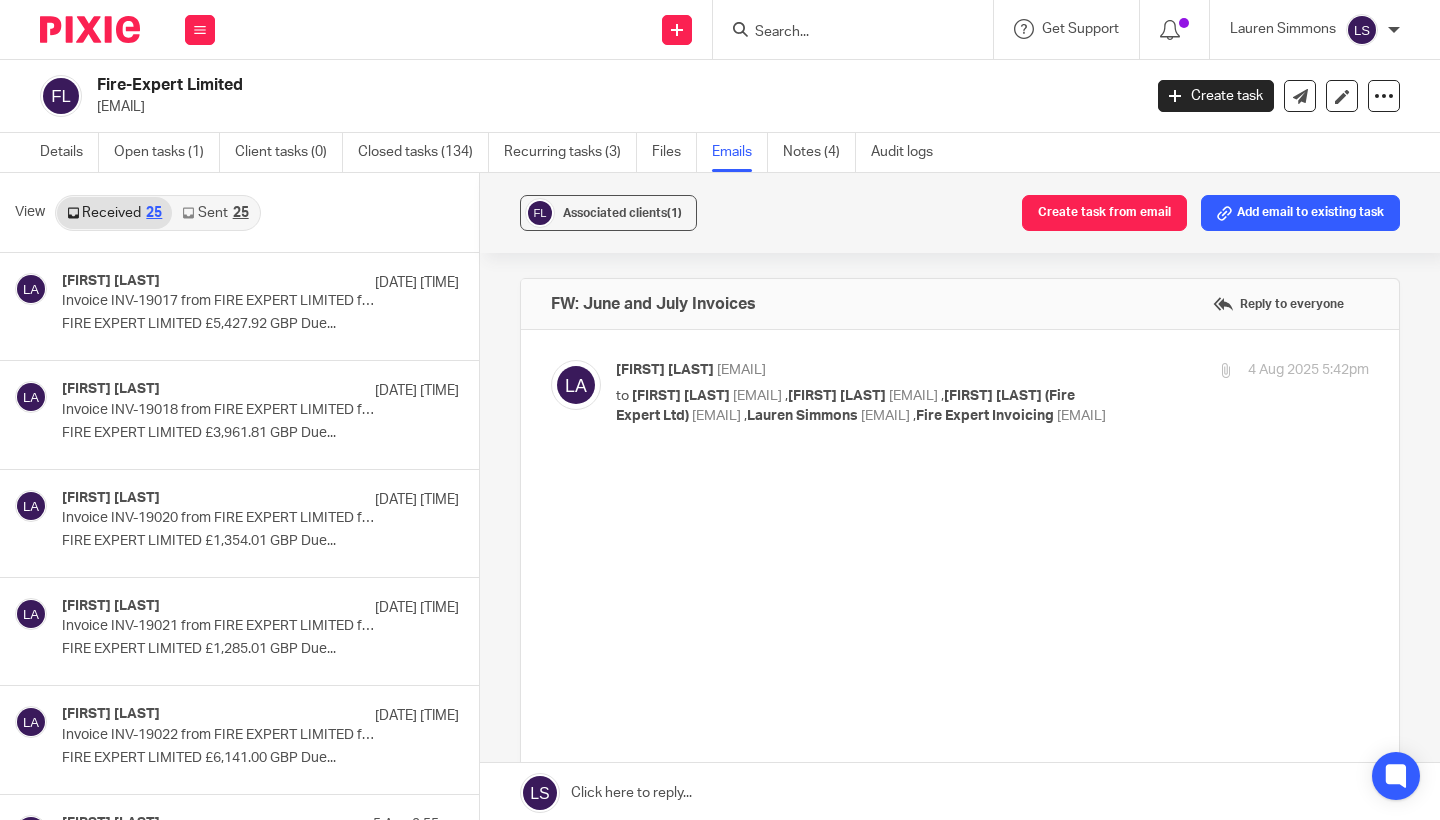 click at bounding box center [843, 33] 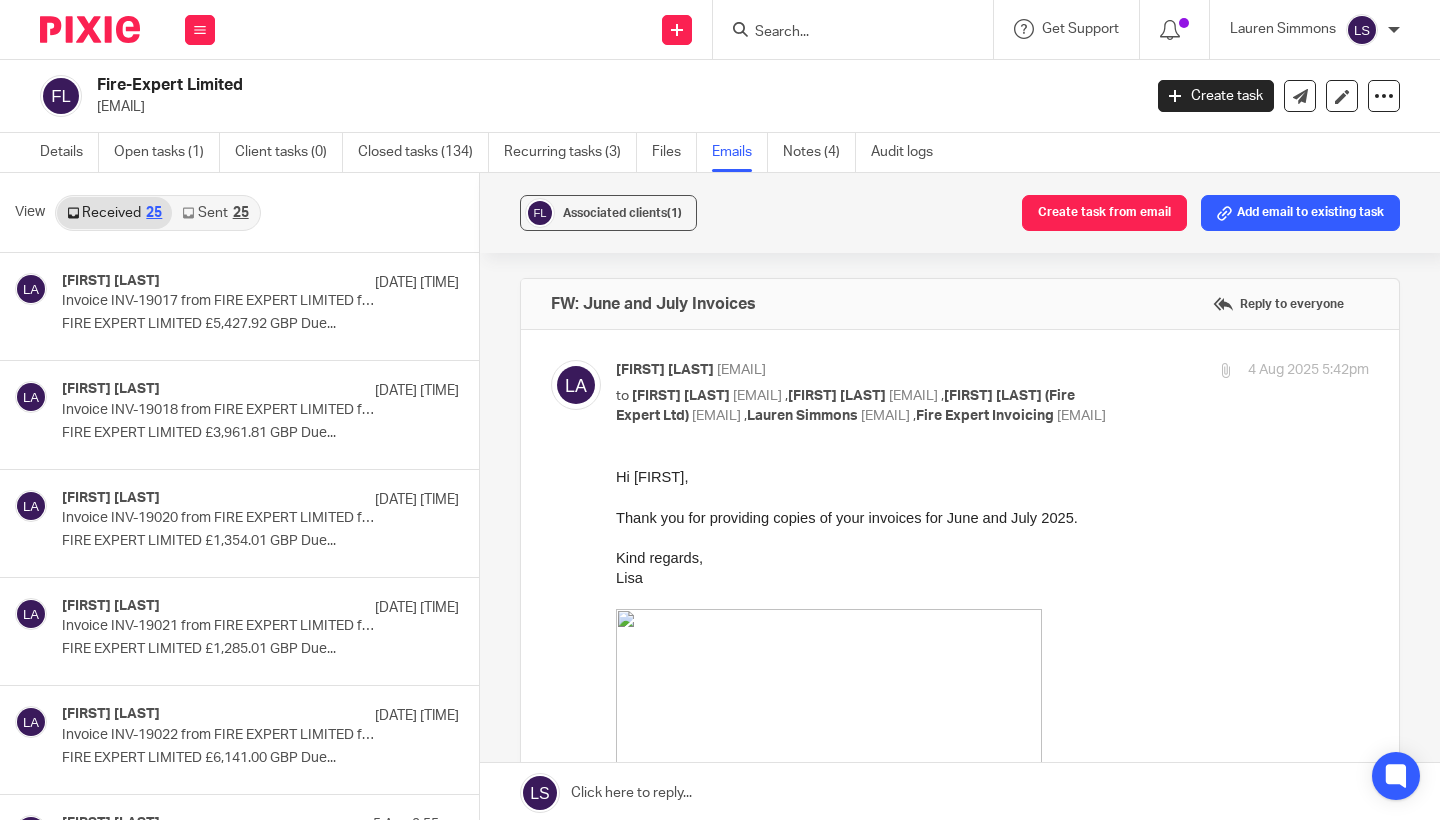 click at bounding box center (843, 33) 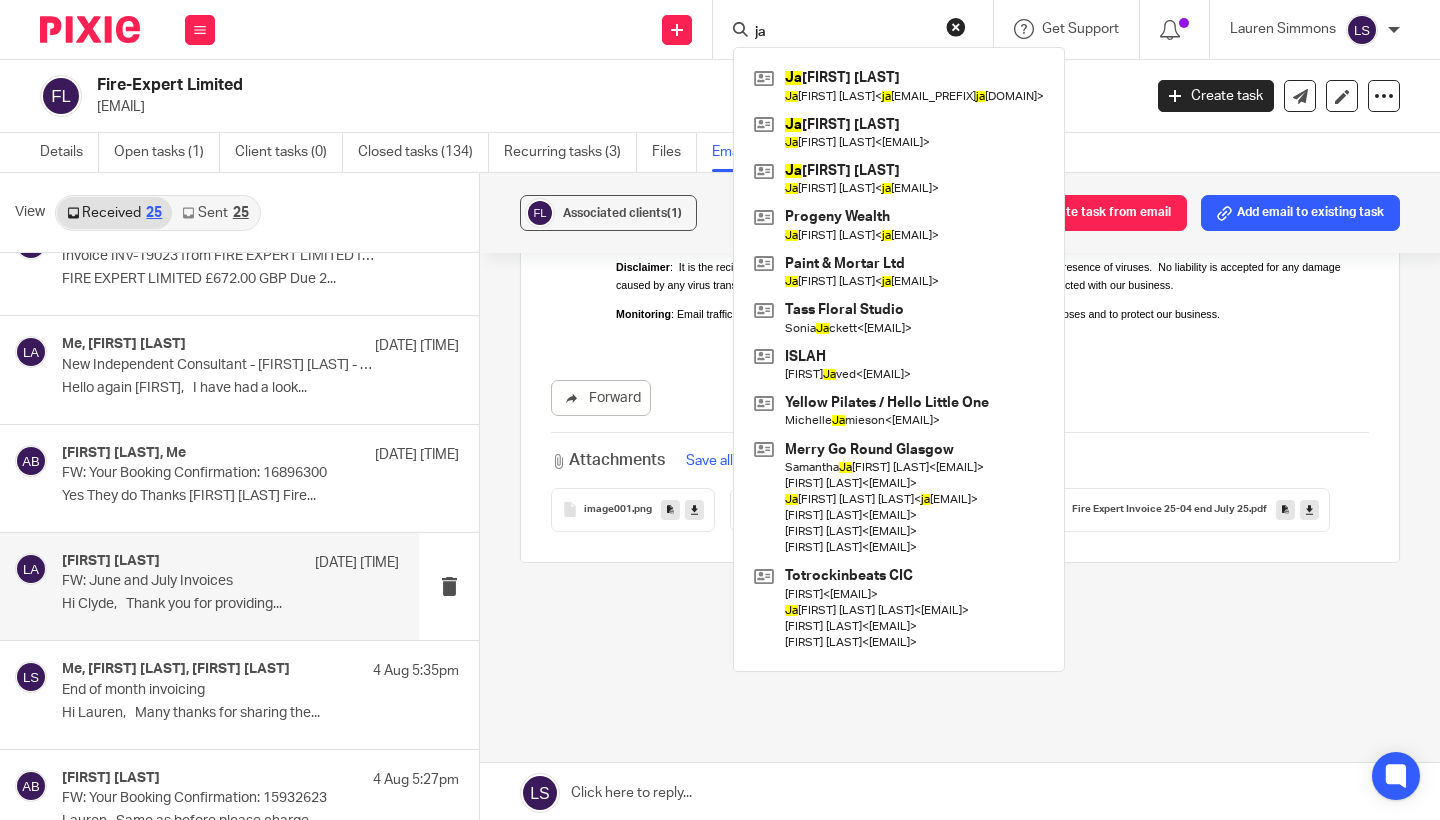 type on "j" 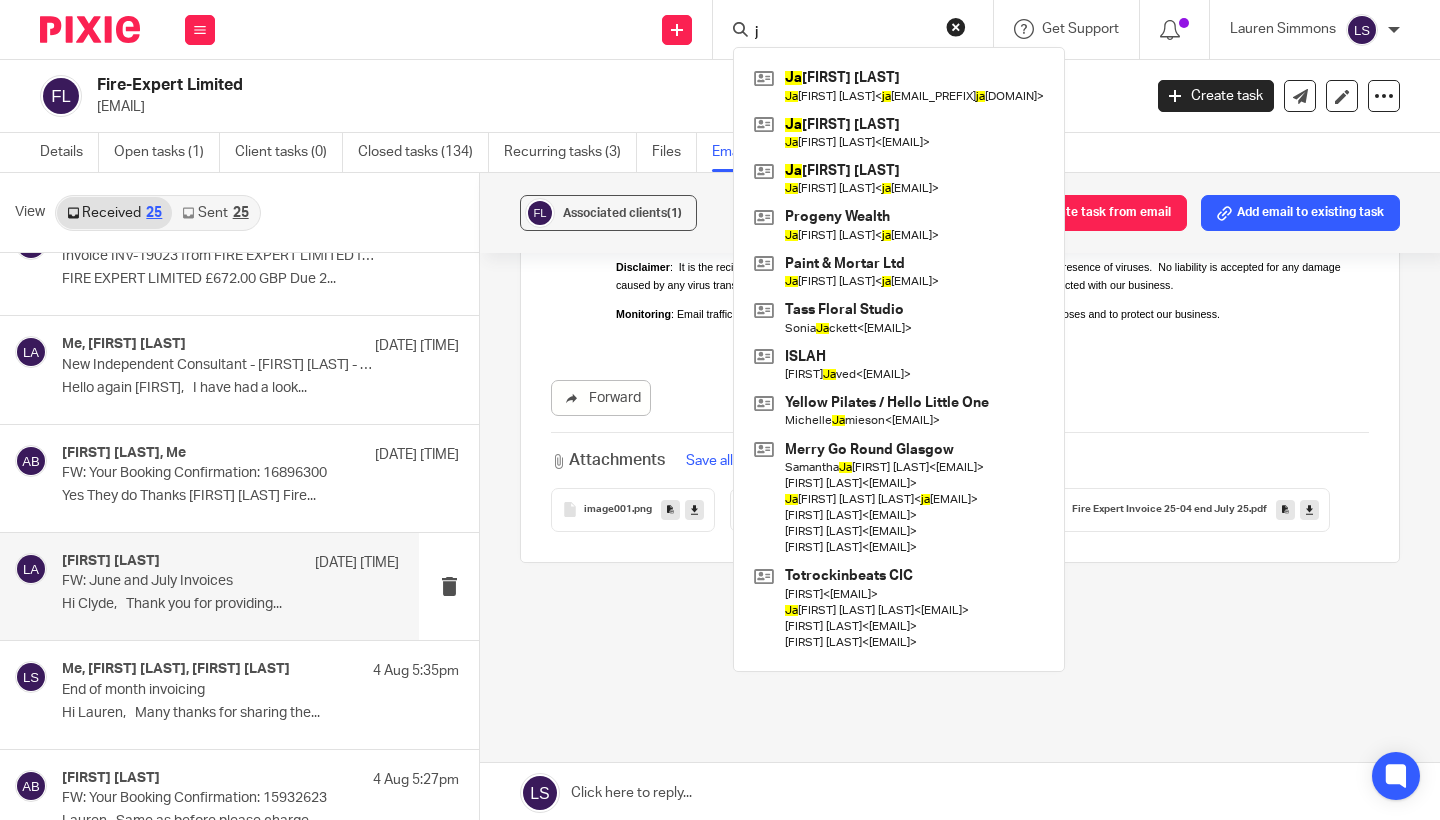 type 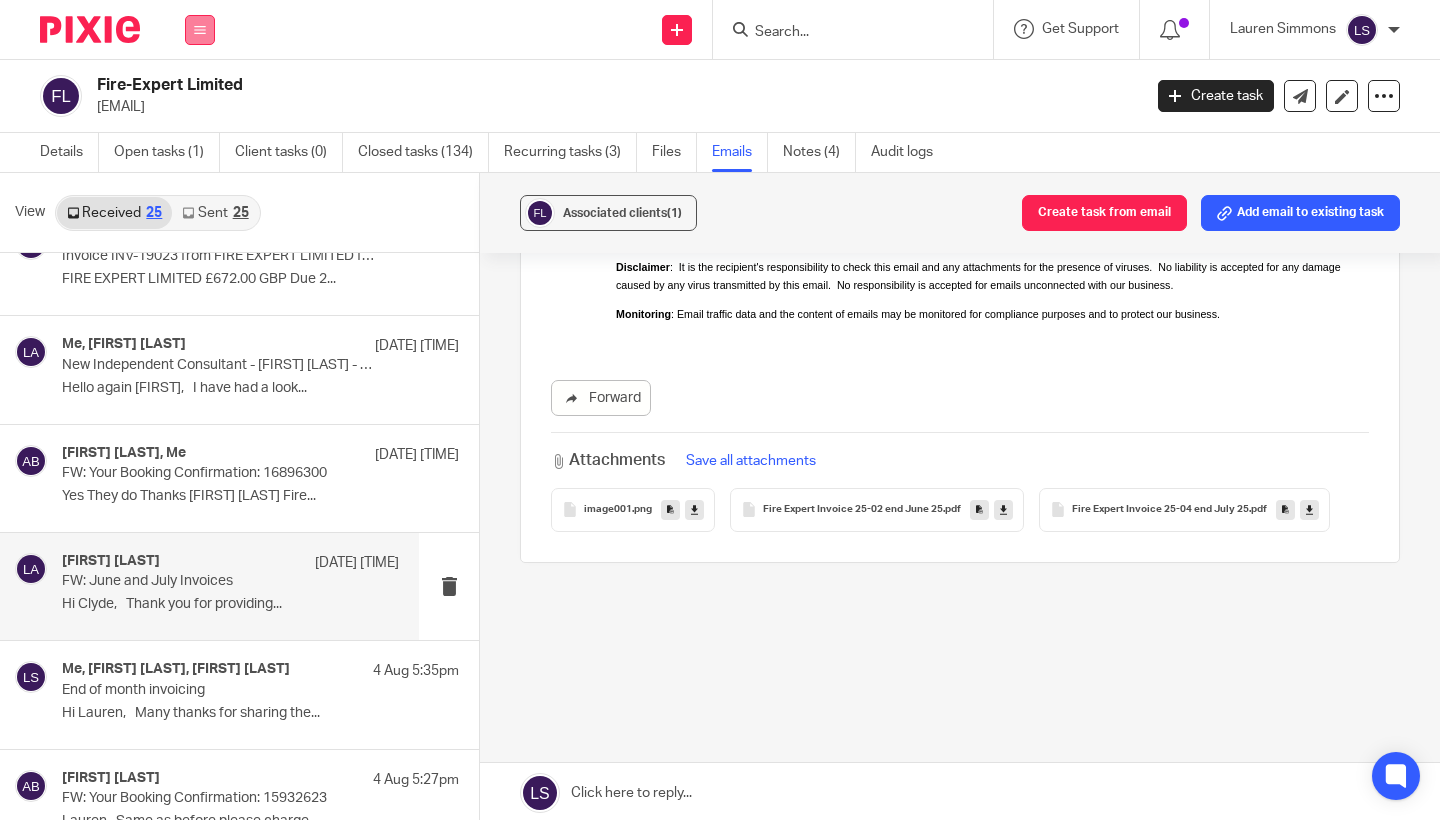 click at bounding box center [200, 30] 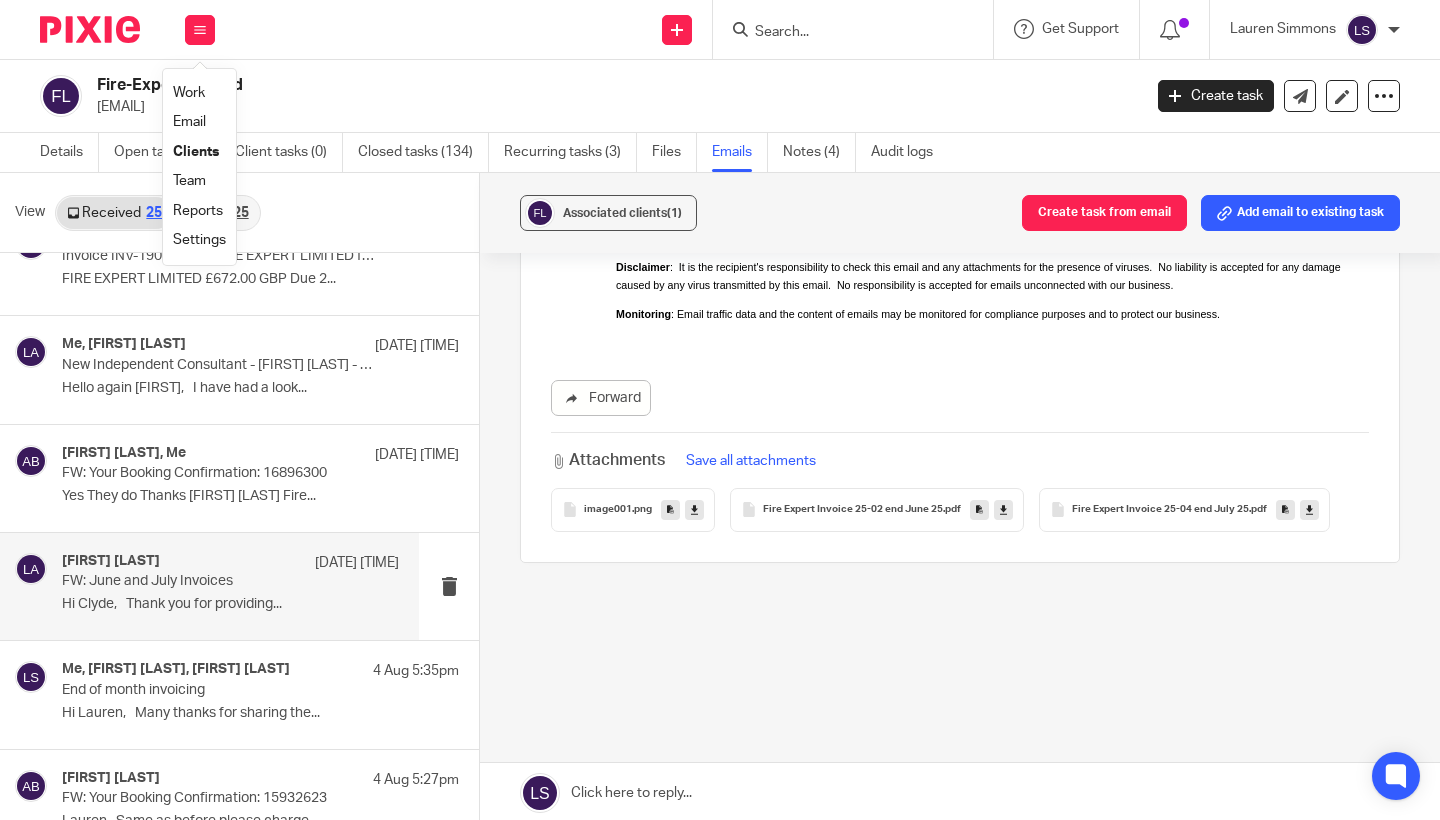 click on "Email" at bounding box center [189, 122] 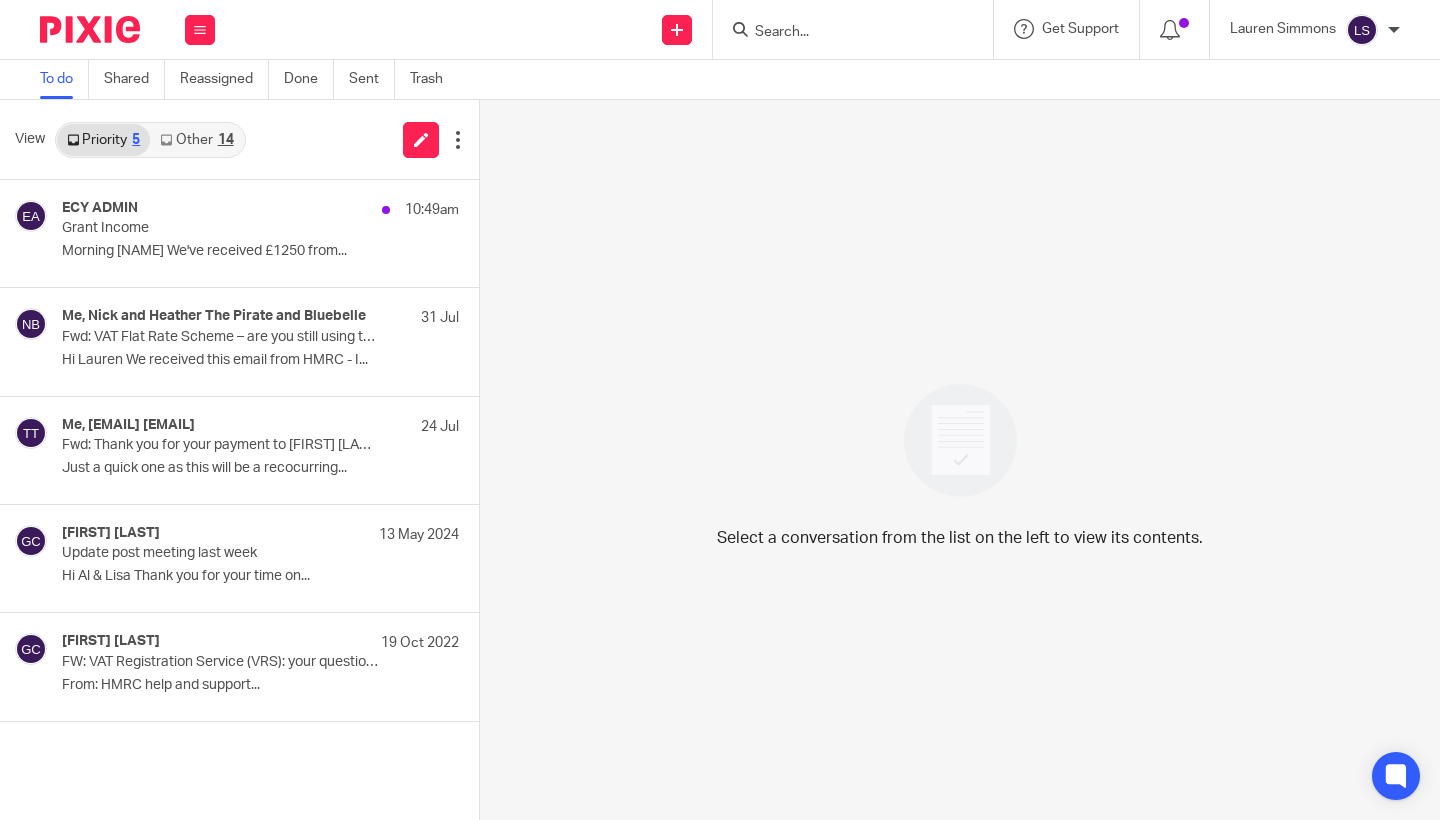 scroll, scrollTop: 0, scrollLeft: 0, axis: both 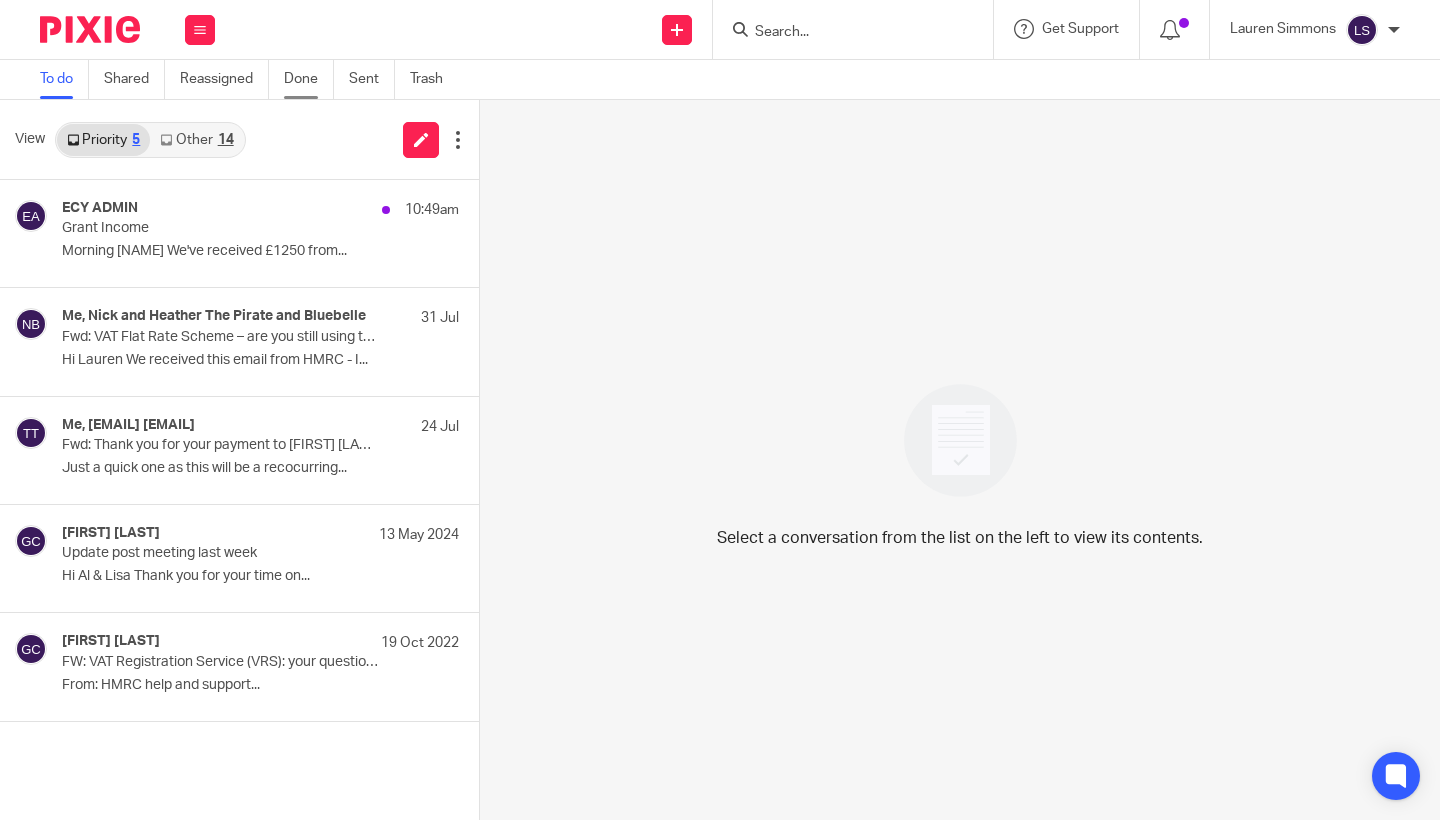 click on "Done" at bounding box center (309, 79) 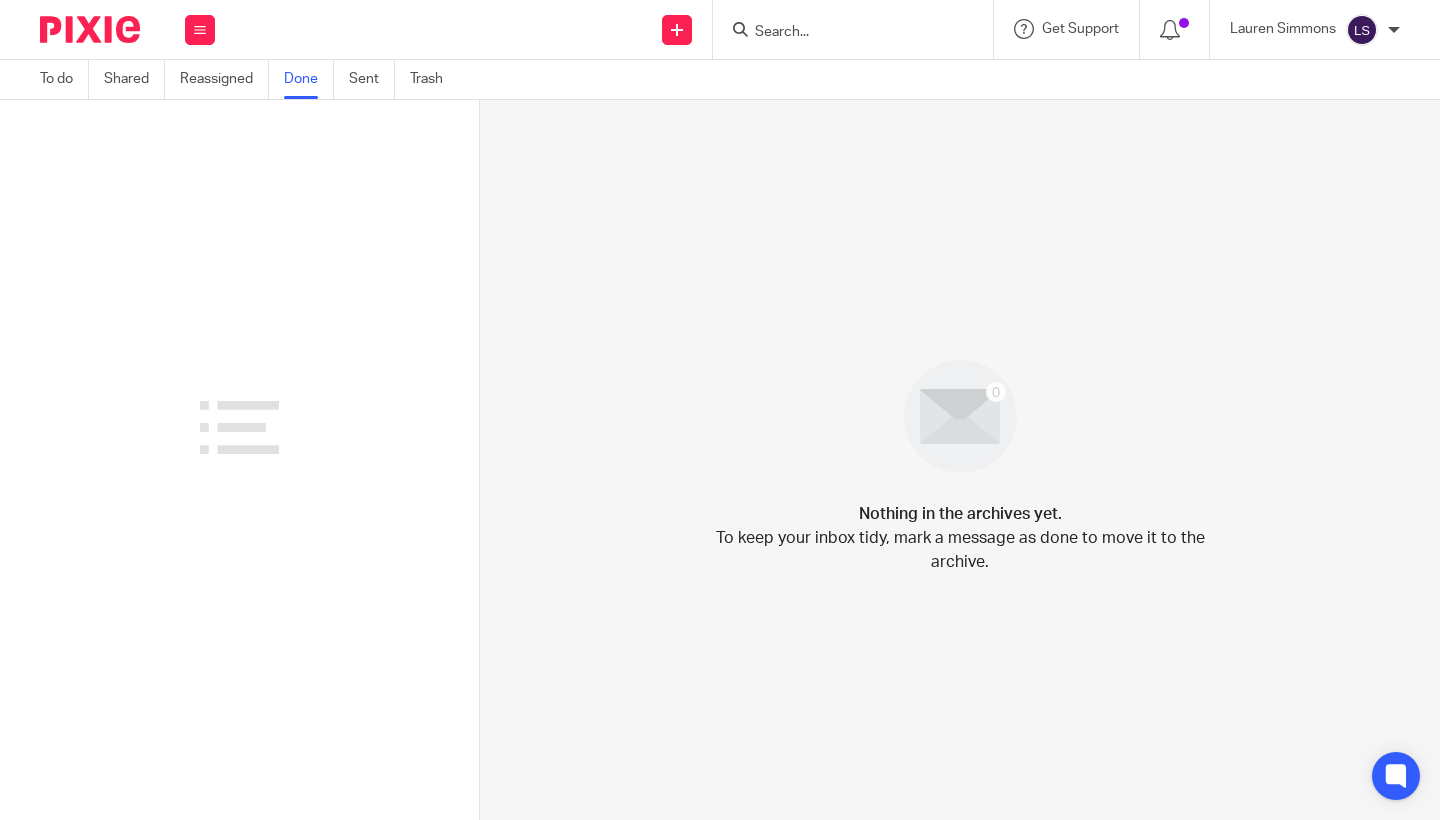 scroll, scrollTop: 0, scrollLeft: 0, axis: both 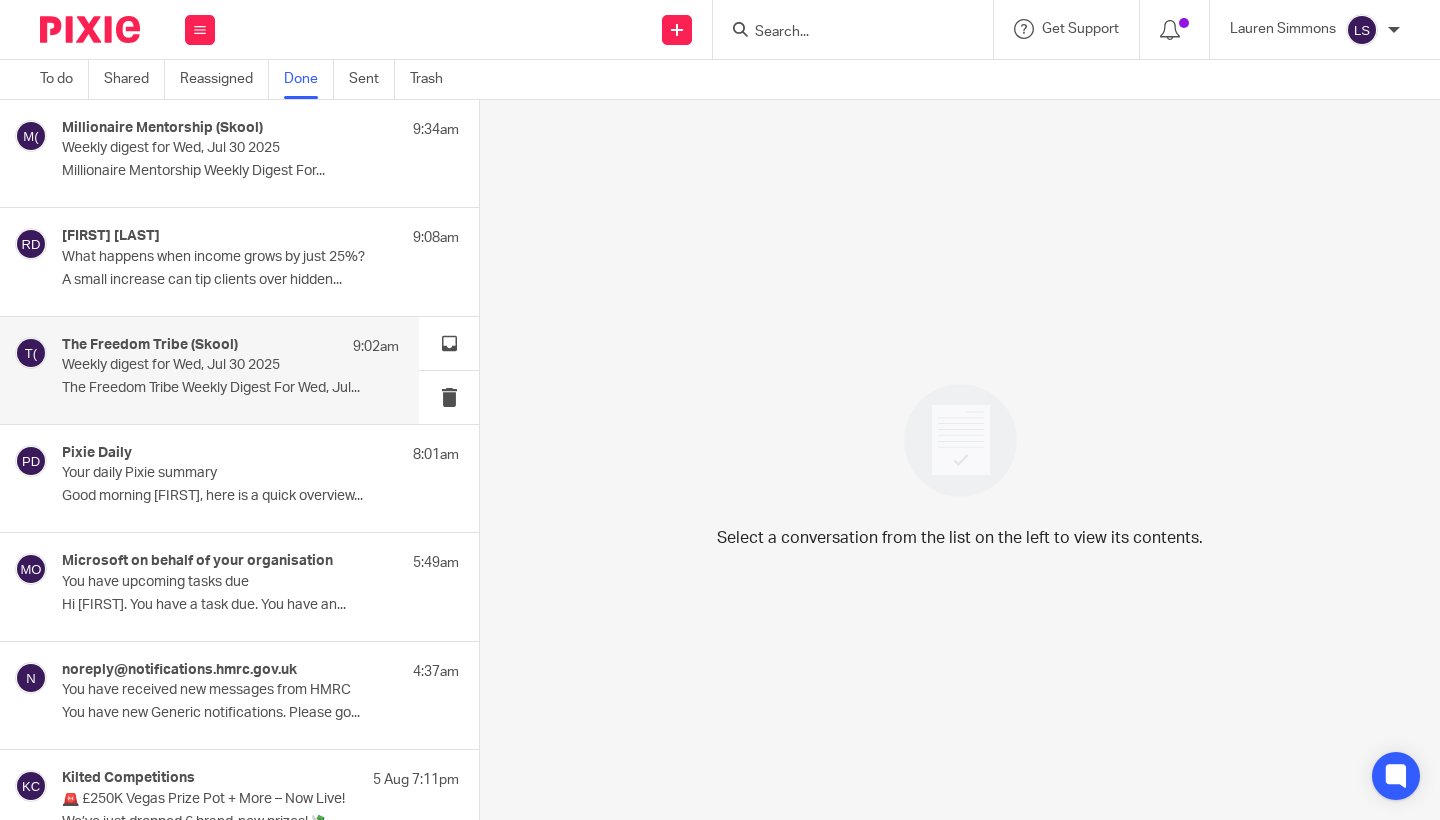 click on "The Freedom Tribe (Skool)
9:02am   Weekly digest for Wed, Jul 30 2025   The Freedom Tribe   Weekly Digest  For Wed, Jul..." at bounding box center [230, 370] 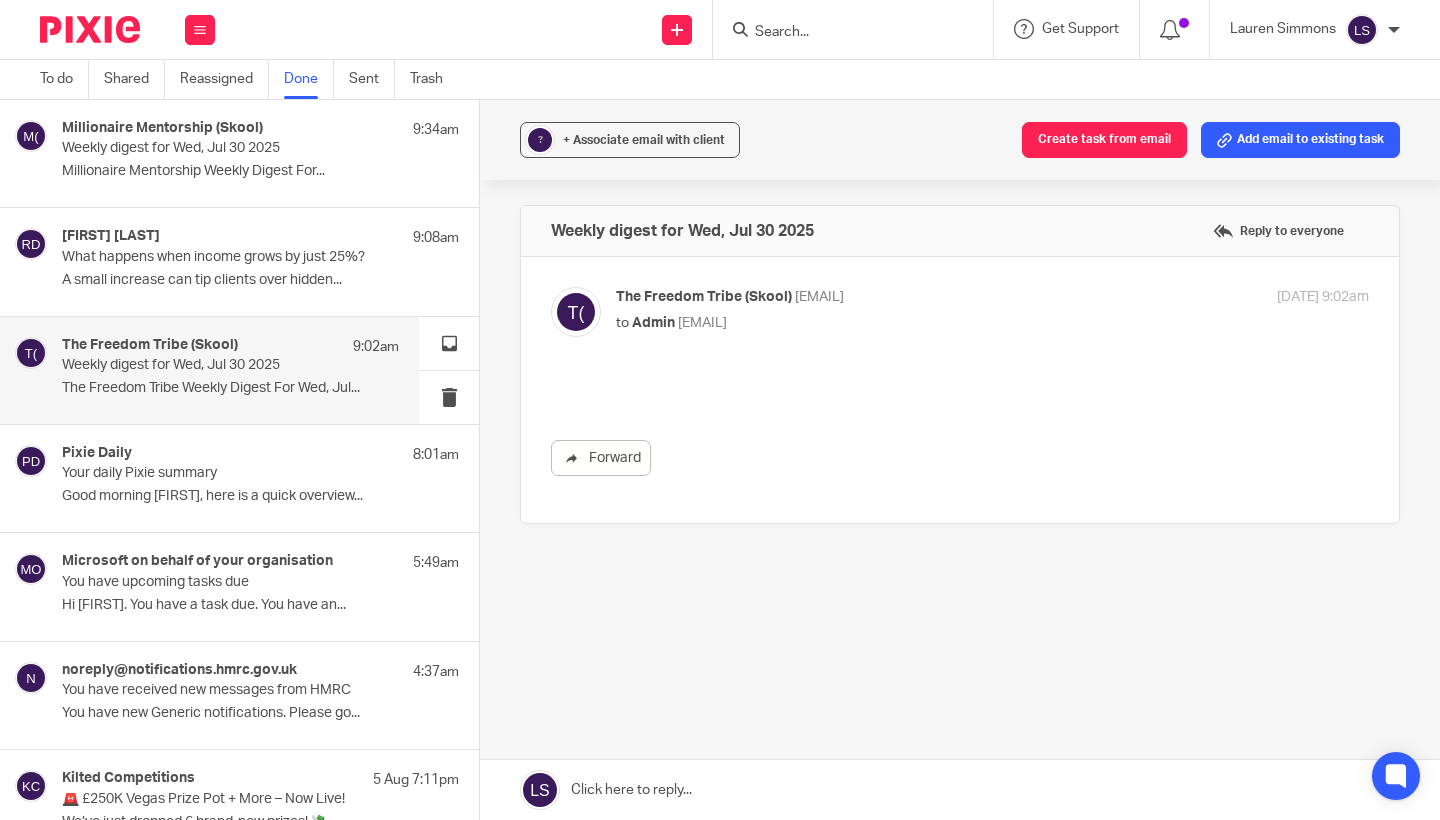 scroll, scrollTop: 0, scrollLeft: 0, axis: both 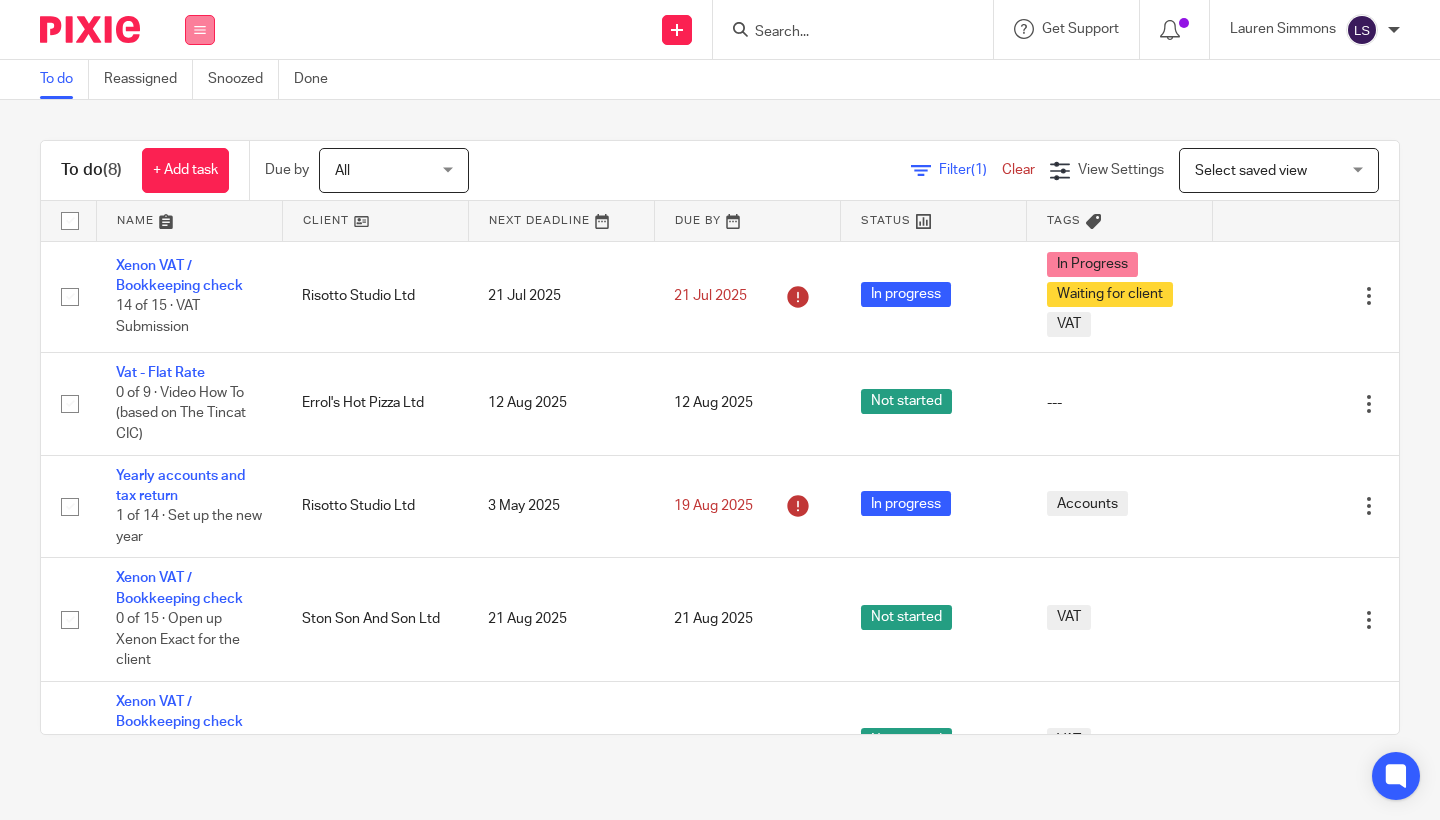 click at bounding box center [200, 30] 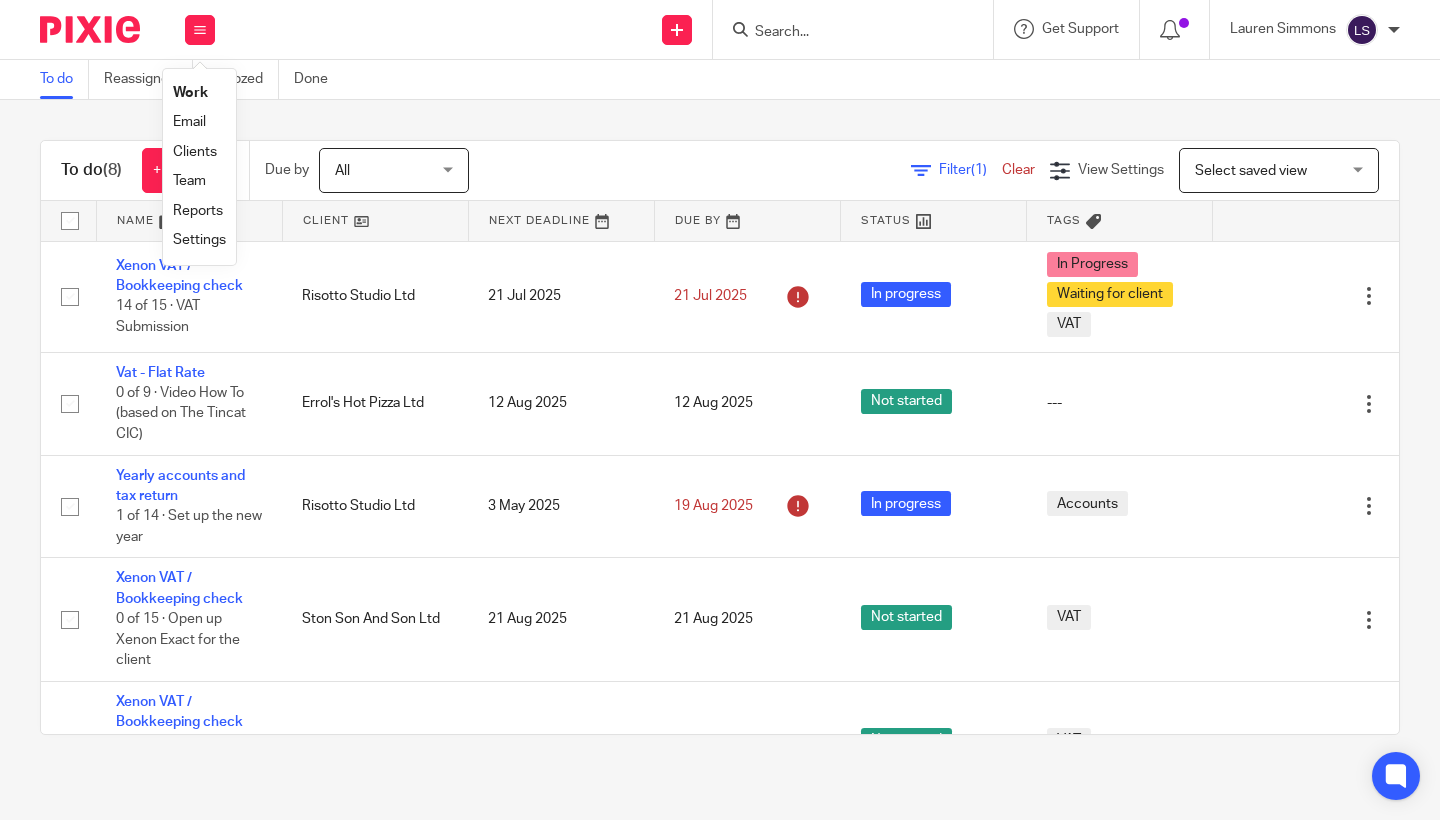 click on "Email" at bounding box center (189, 122) 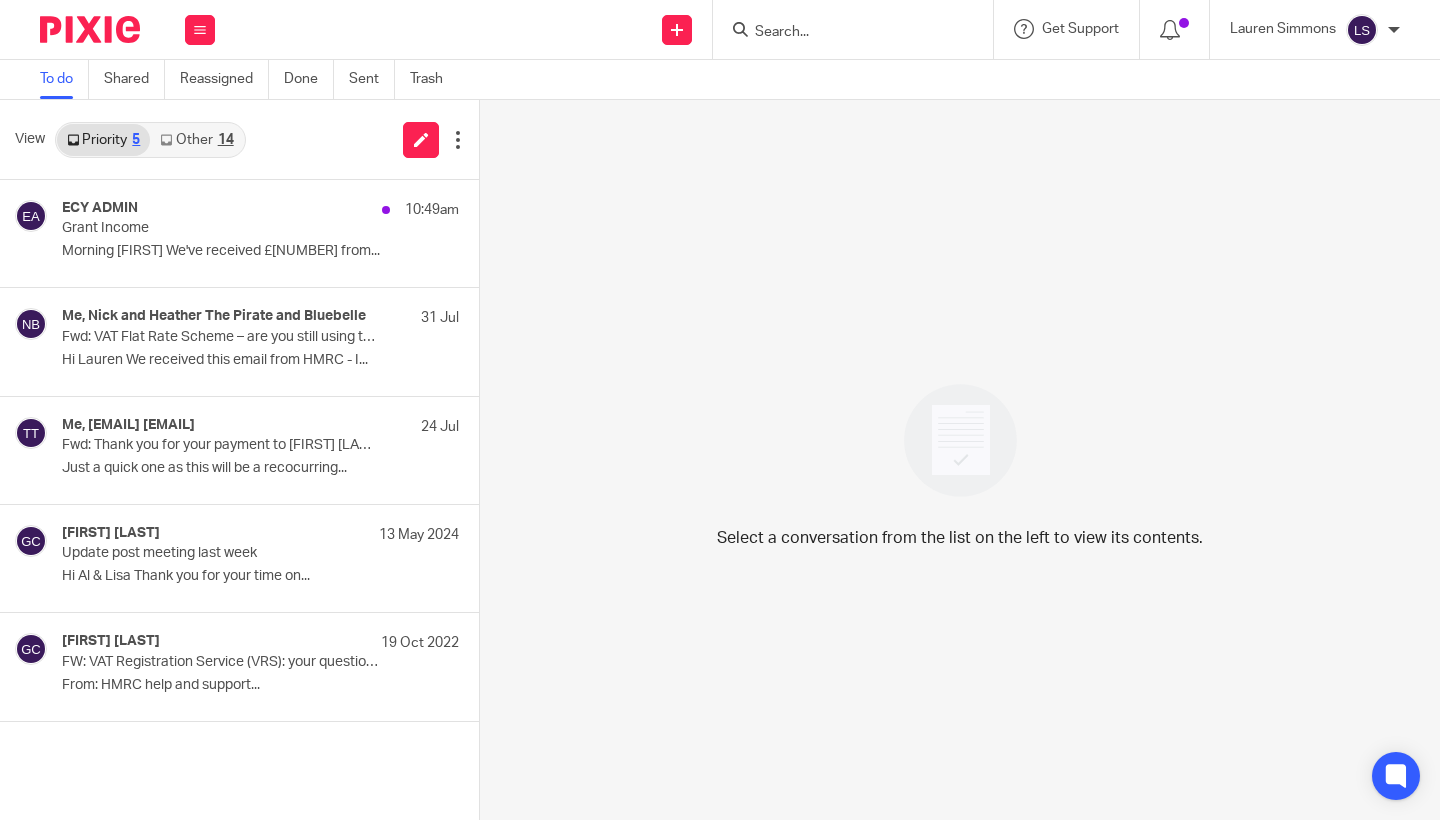 scroll, scrollTop: 0, scrollLeft: 0, axis: both 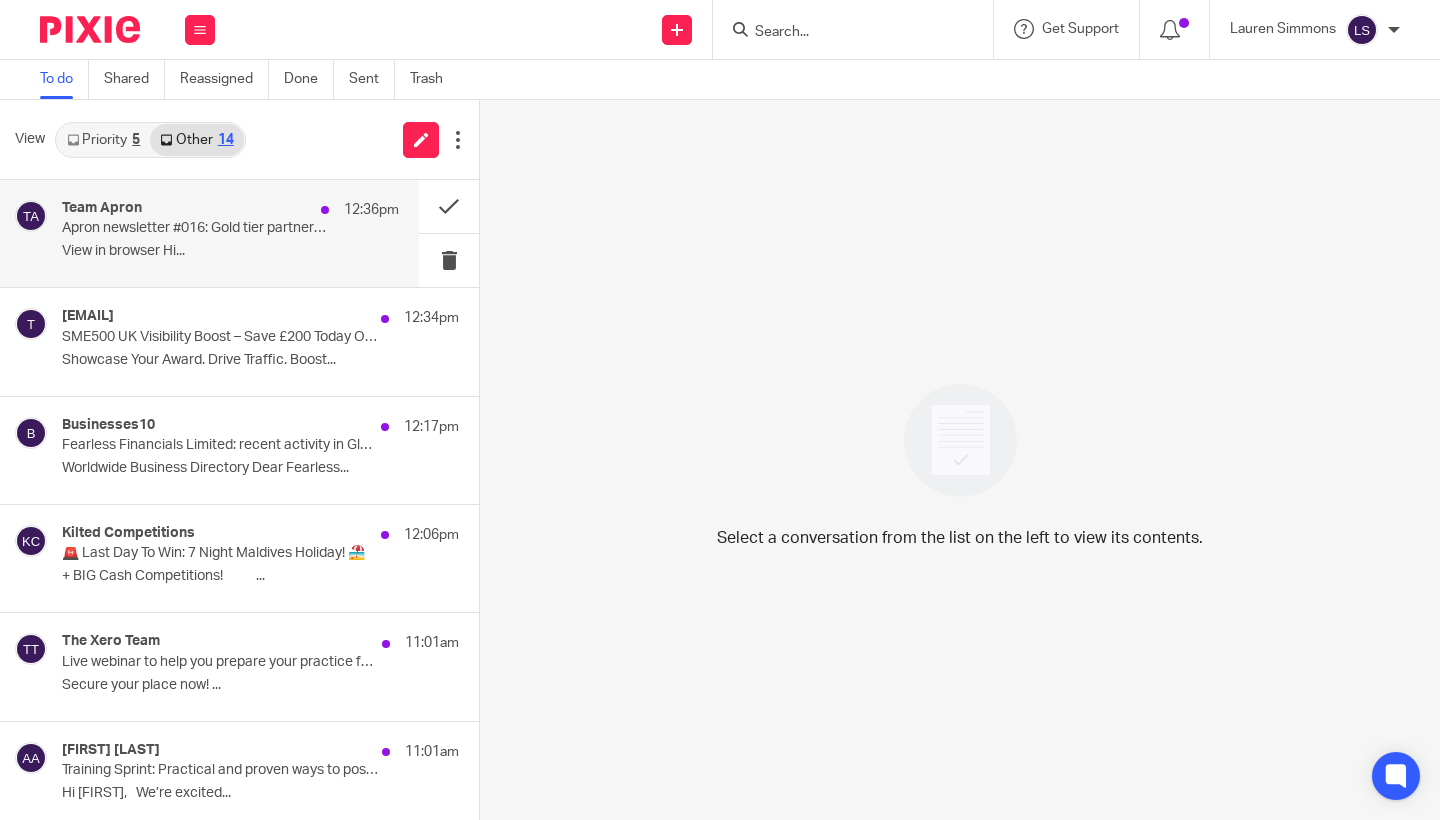 click on "Team Apron
12:36pm" at bounding box center [230, 210] 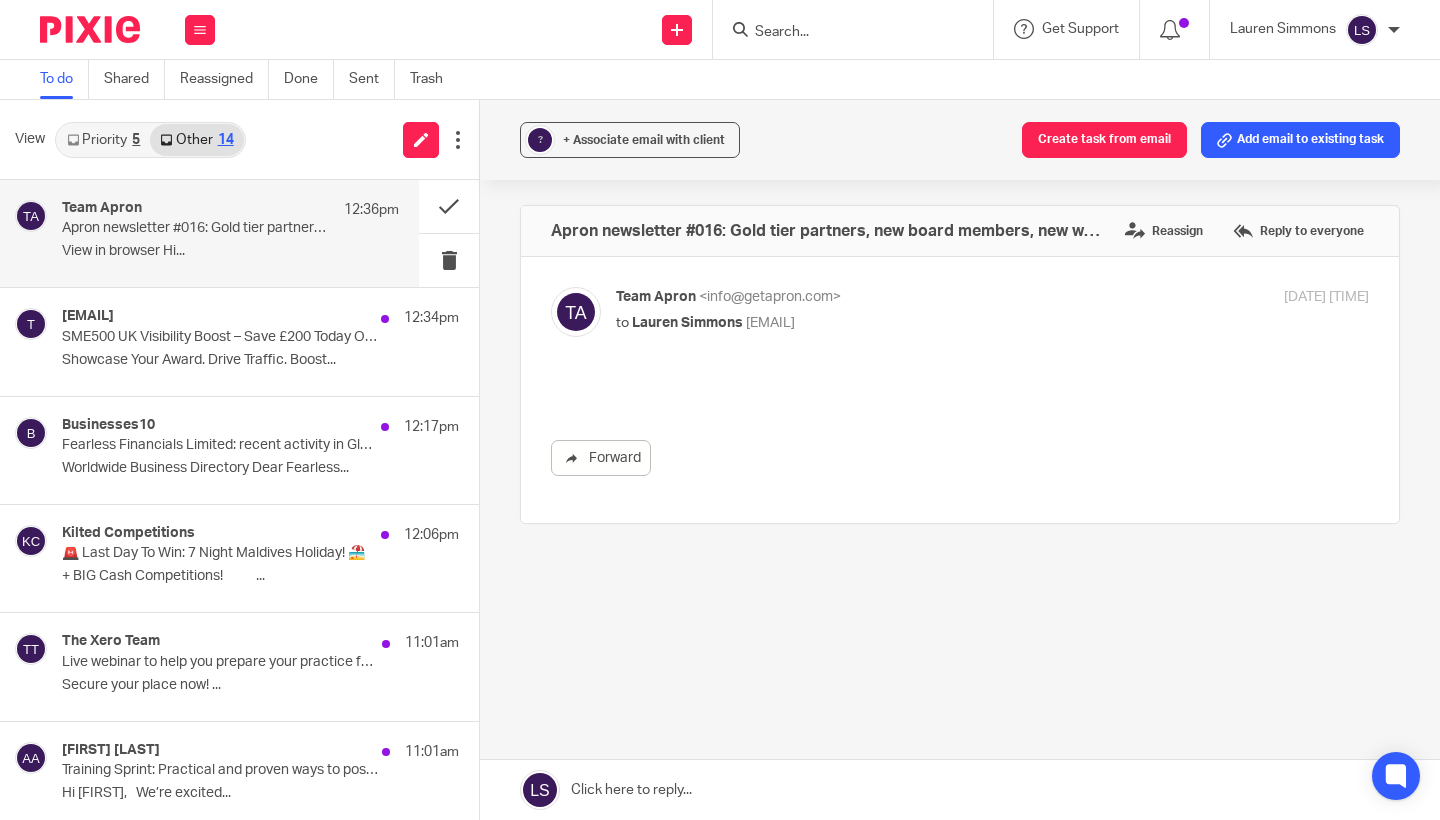 scroll, scrollTop: 0, scrollLeft: 0, axis: both 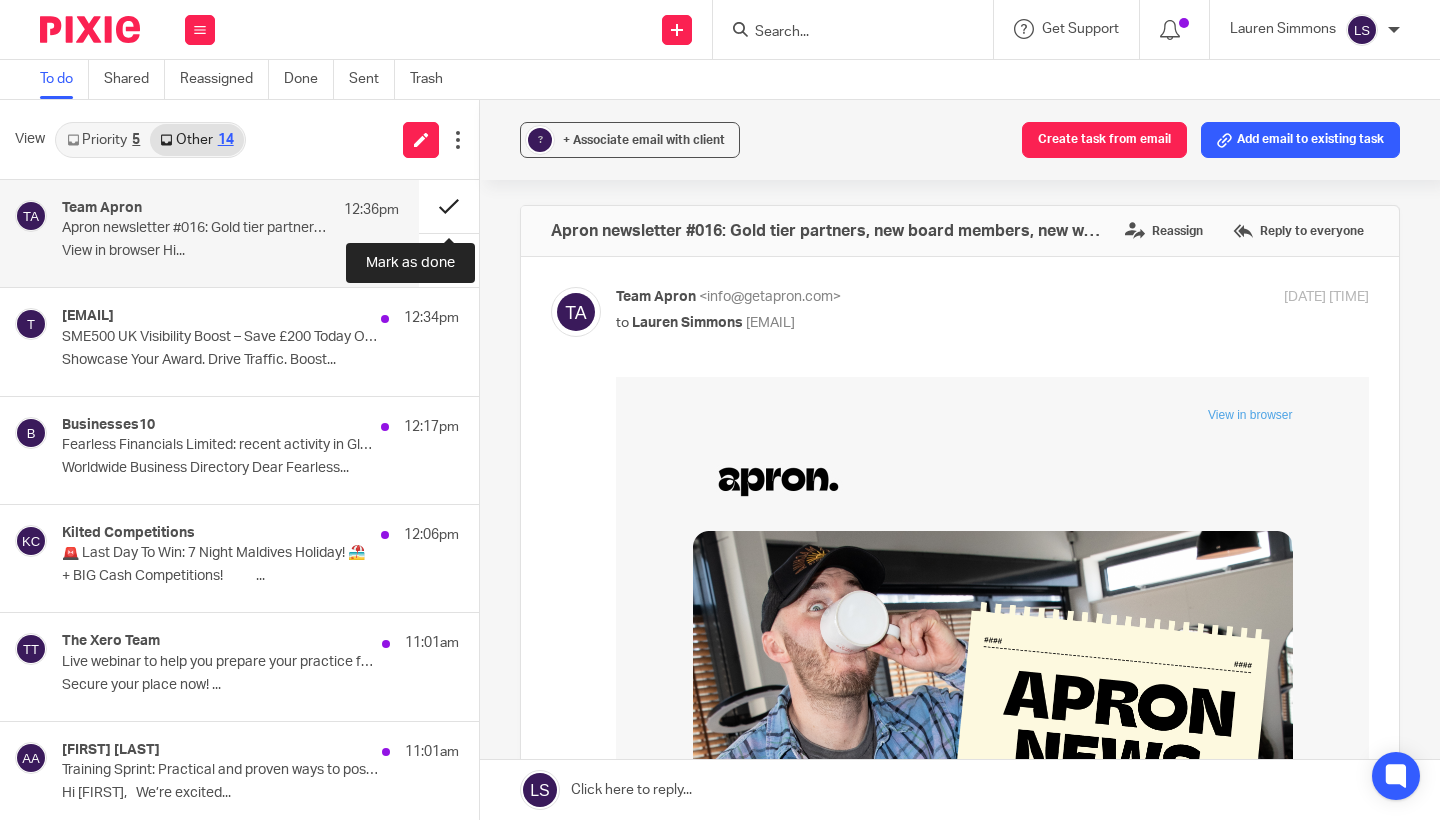 click at bounding box center (449, 206) 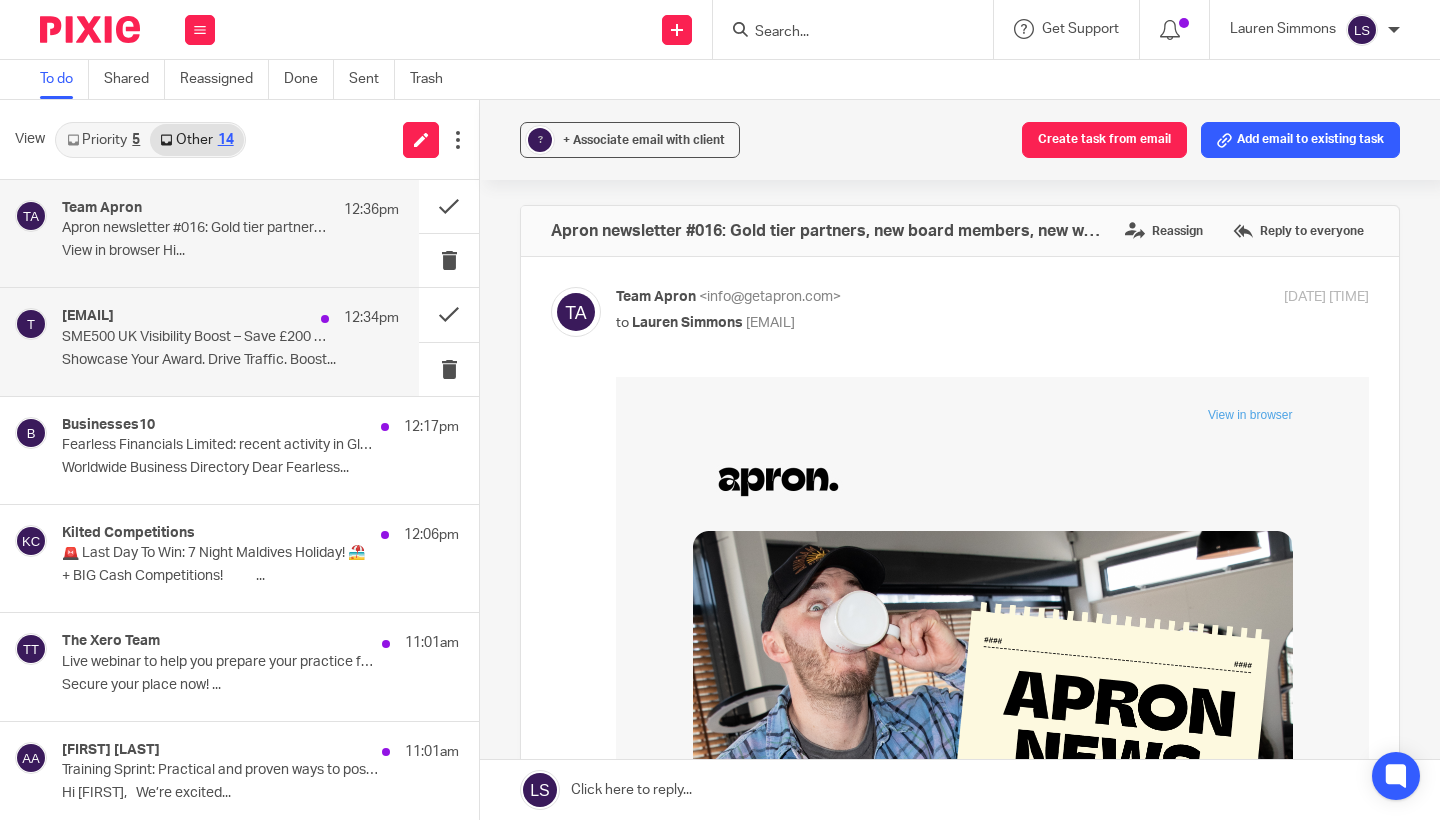click on "[EMAIL]
[TIME]" at bounding box center [230, 318] 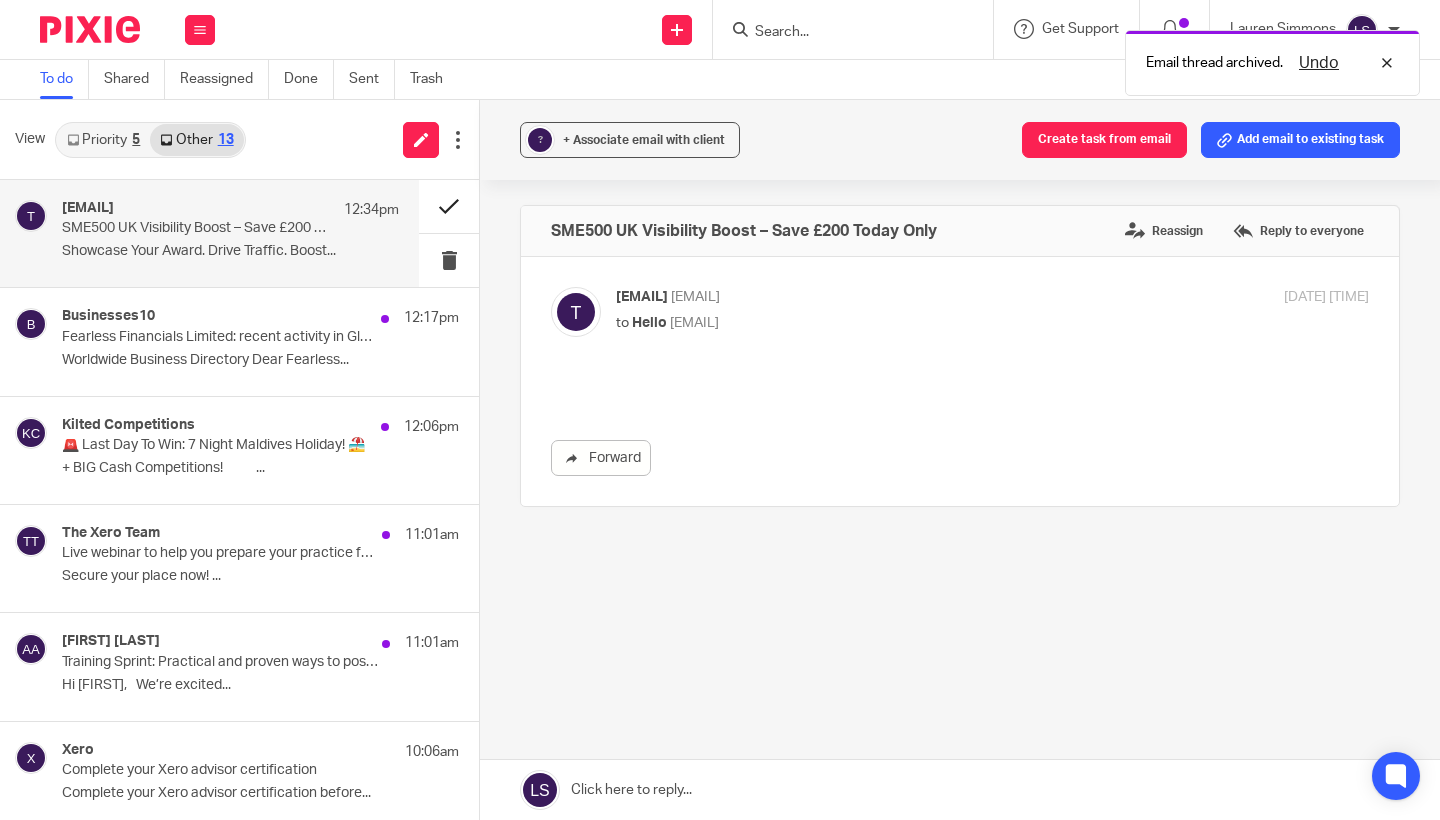 scroll, scrollTop: 0, scrollLeft: 0, axis: both 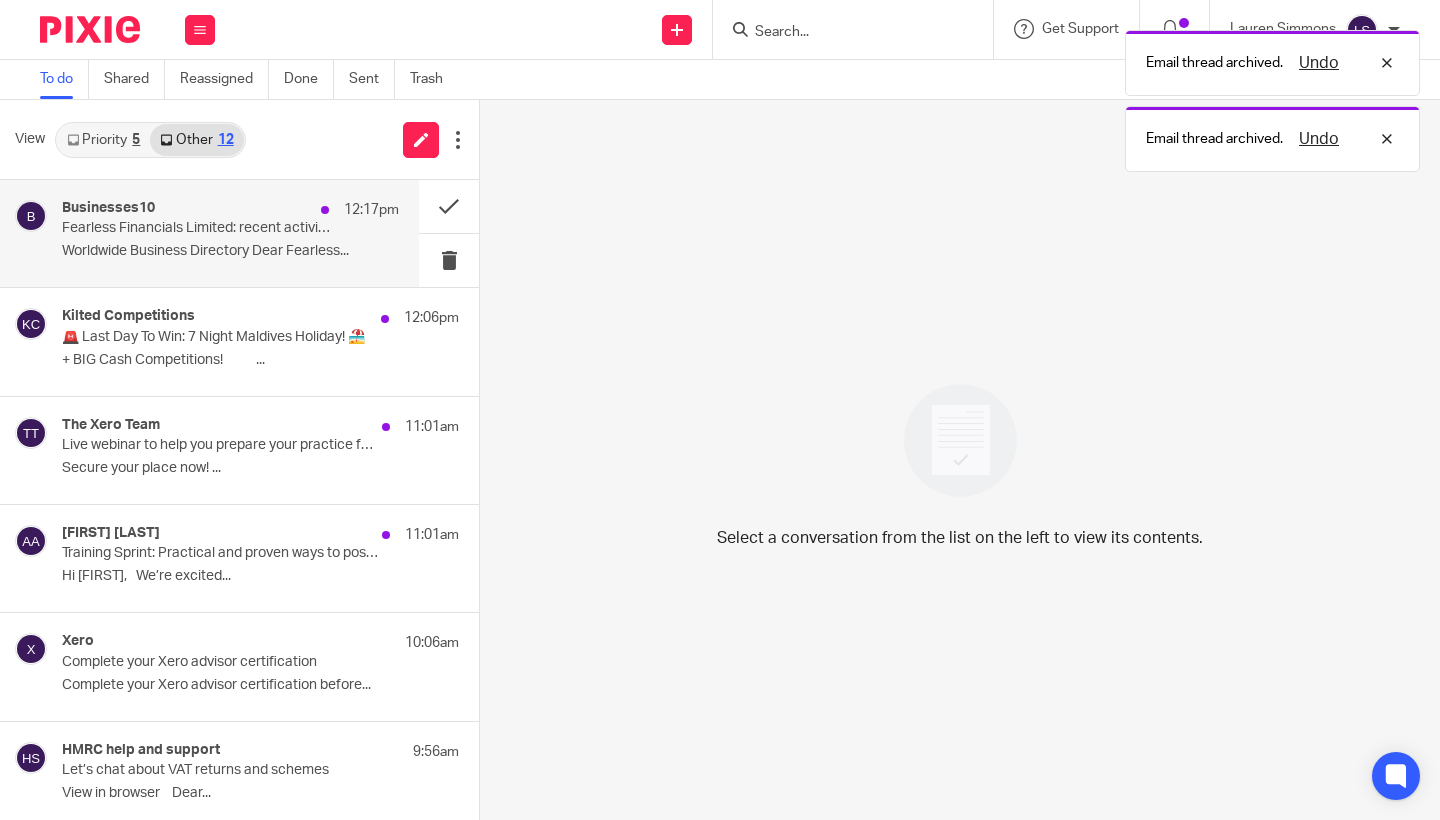 click on "Fearless Financials Limited: recent activity in Glasgow" at bounding box center (197, 228) 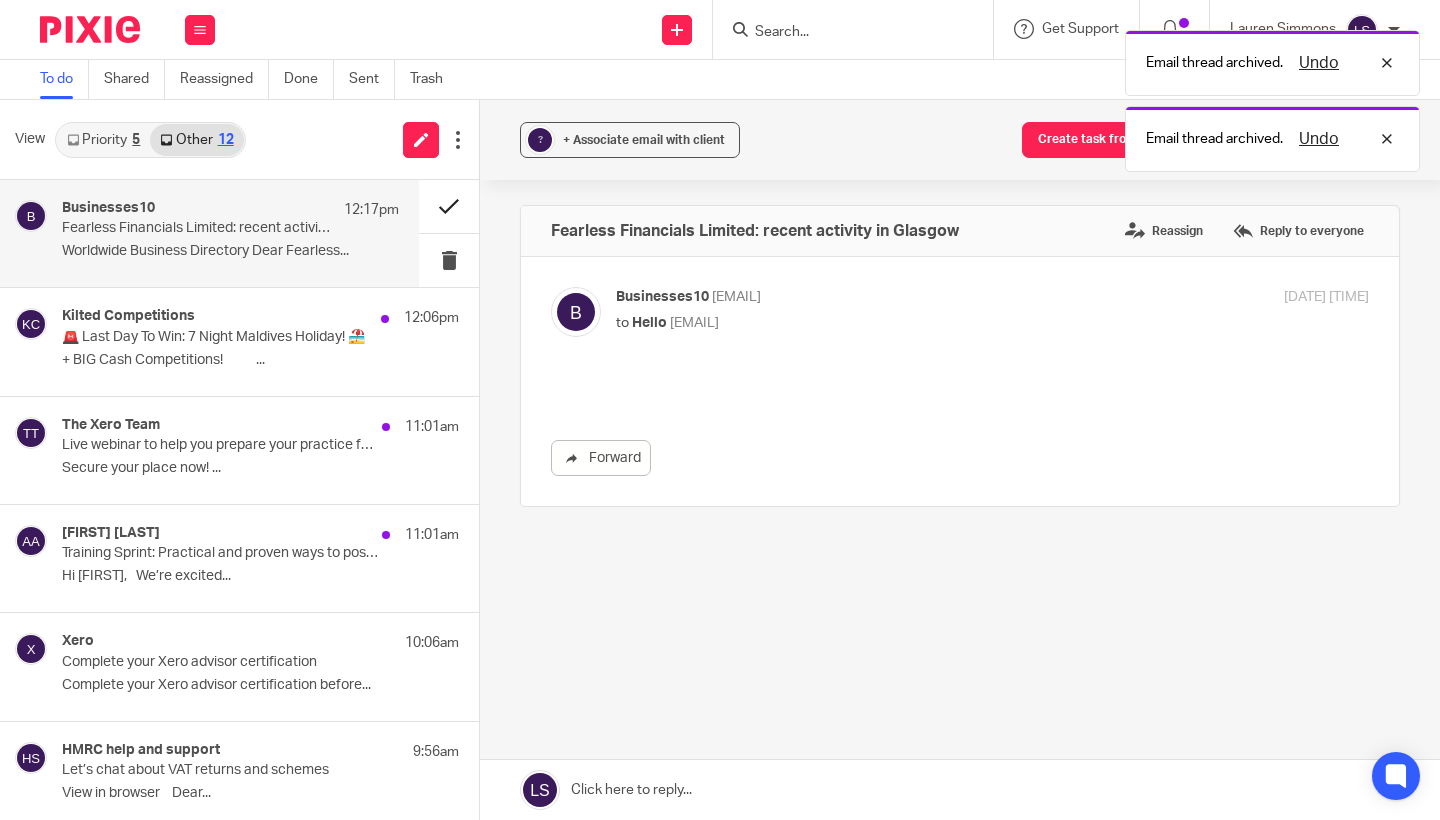 click at bounding box center [449, 206] 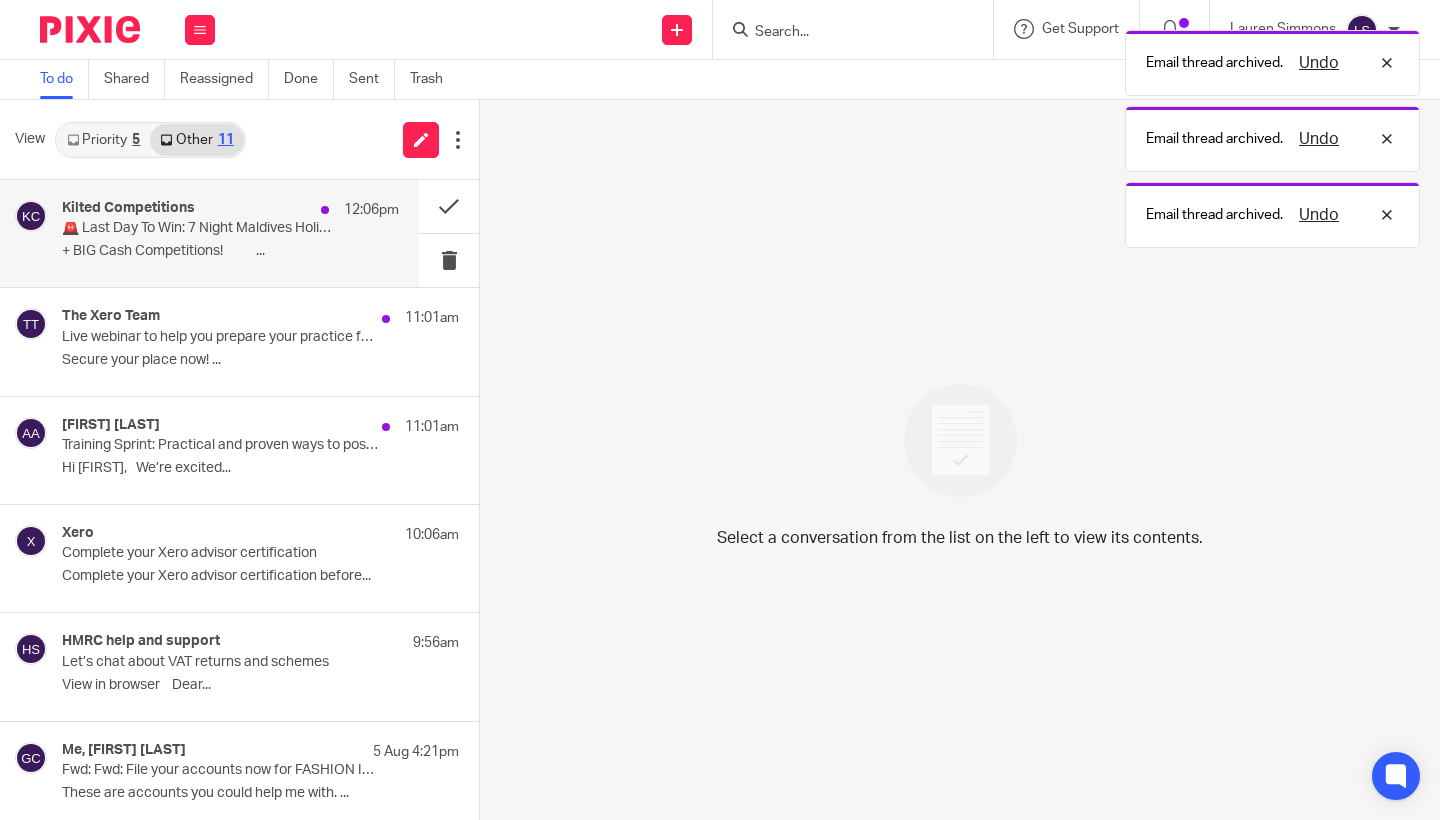 click on "Kilted Competitions
12:06pm" at bounding box center (230, 210) 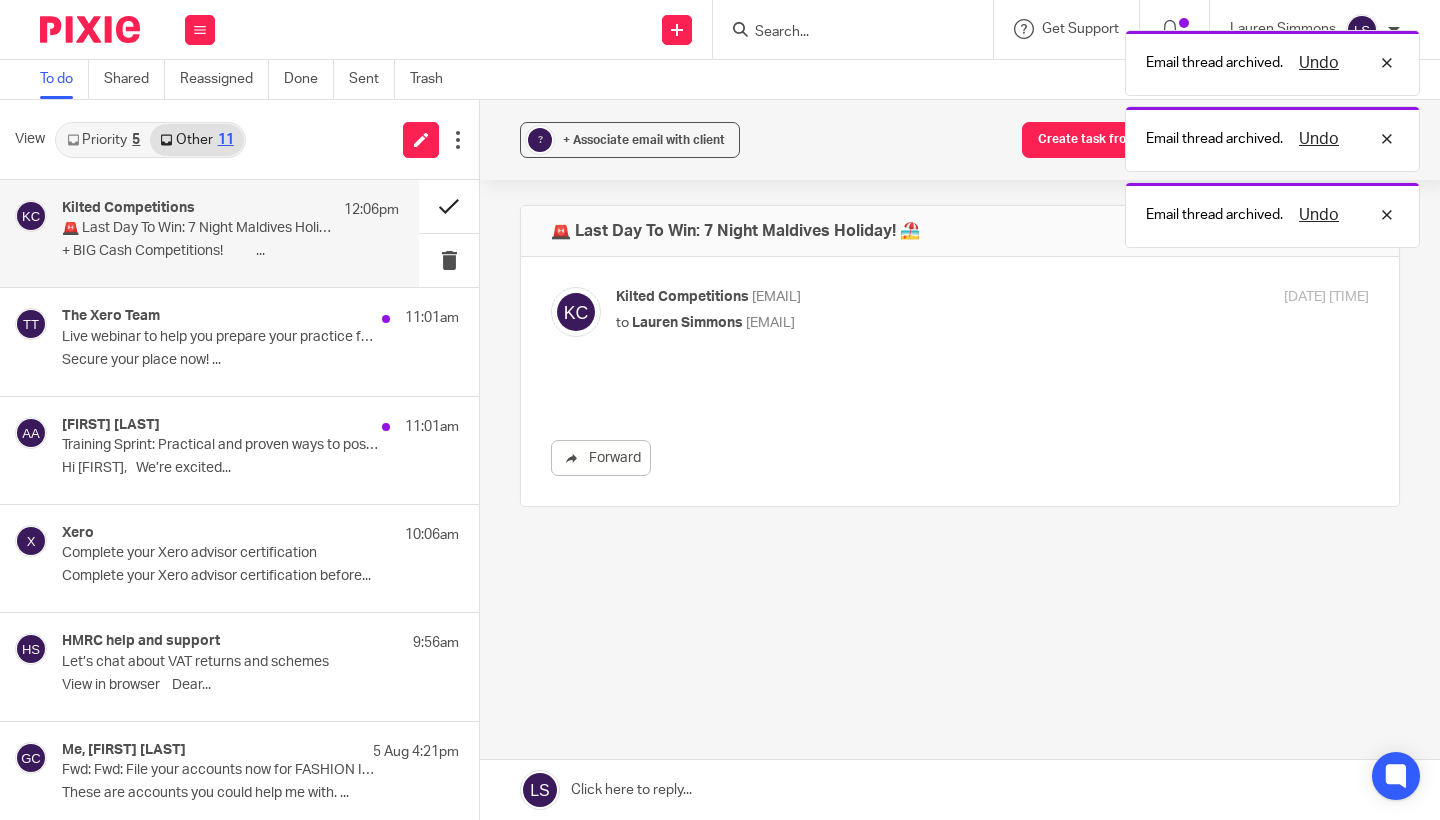scroll, scrollTop: 0, scrollLeft: 0, axis: both 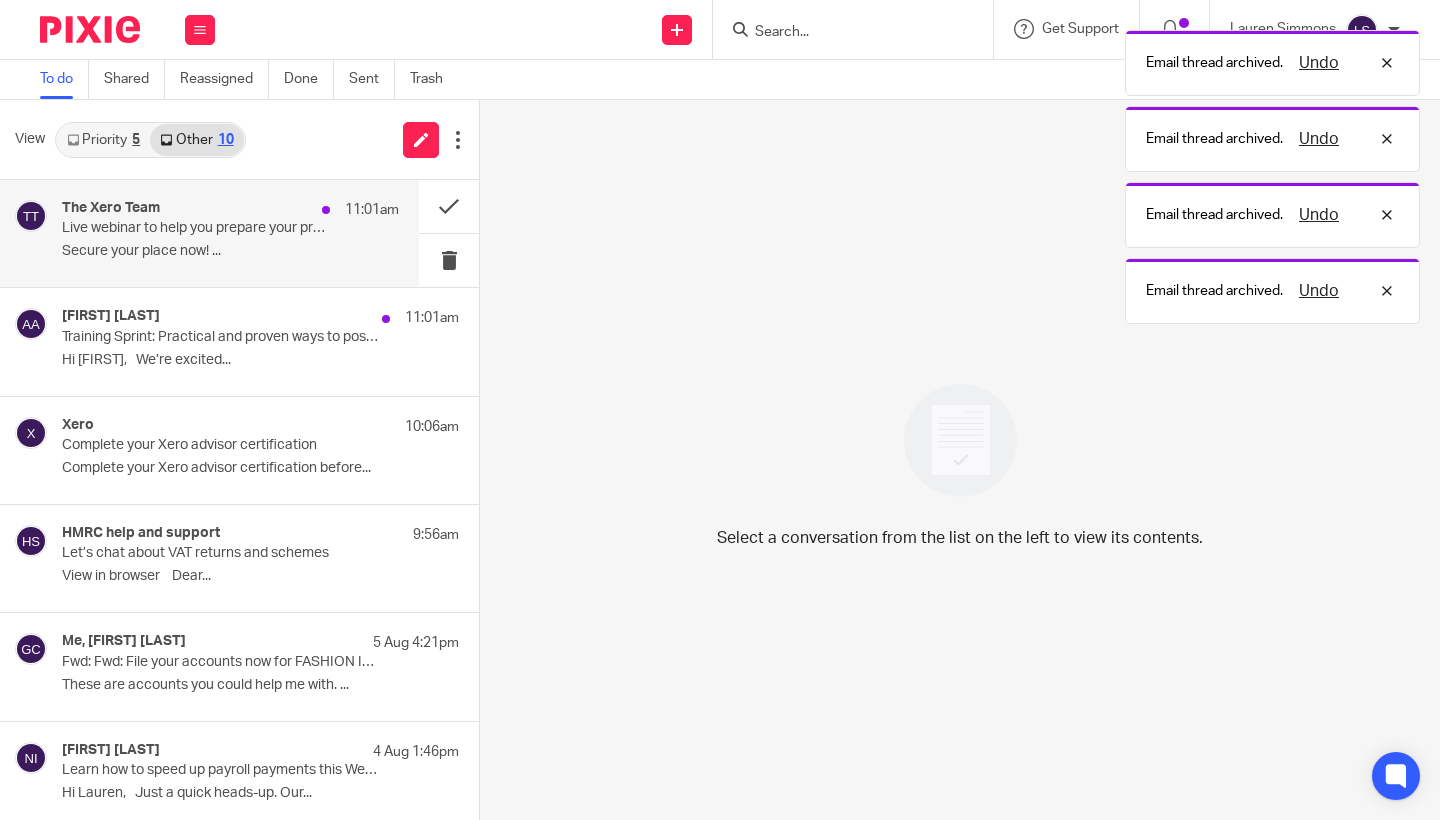 click on "Live webinar to help you prepare your practice for MTD for IT" at bounding box center [197, 228] 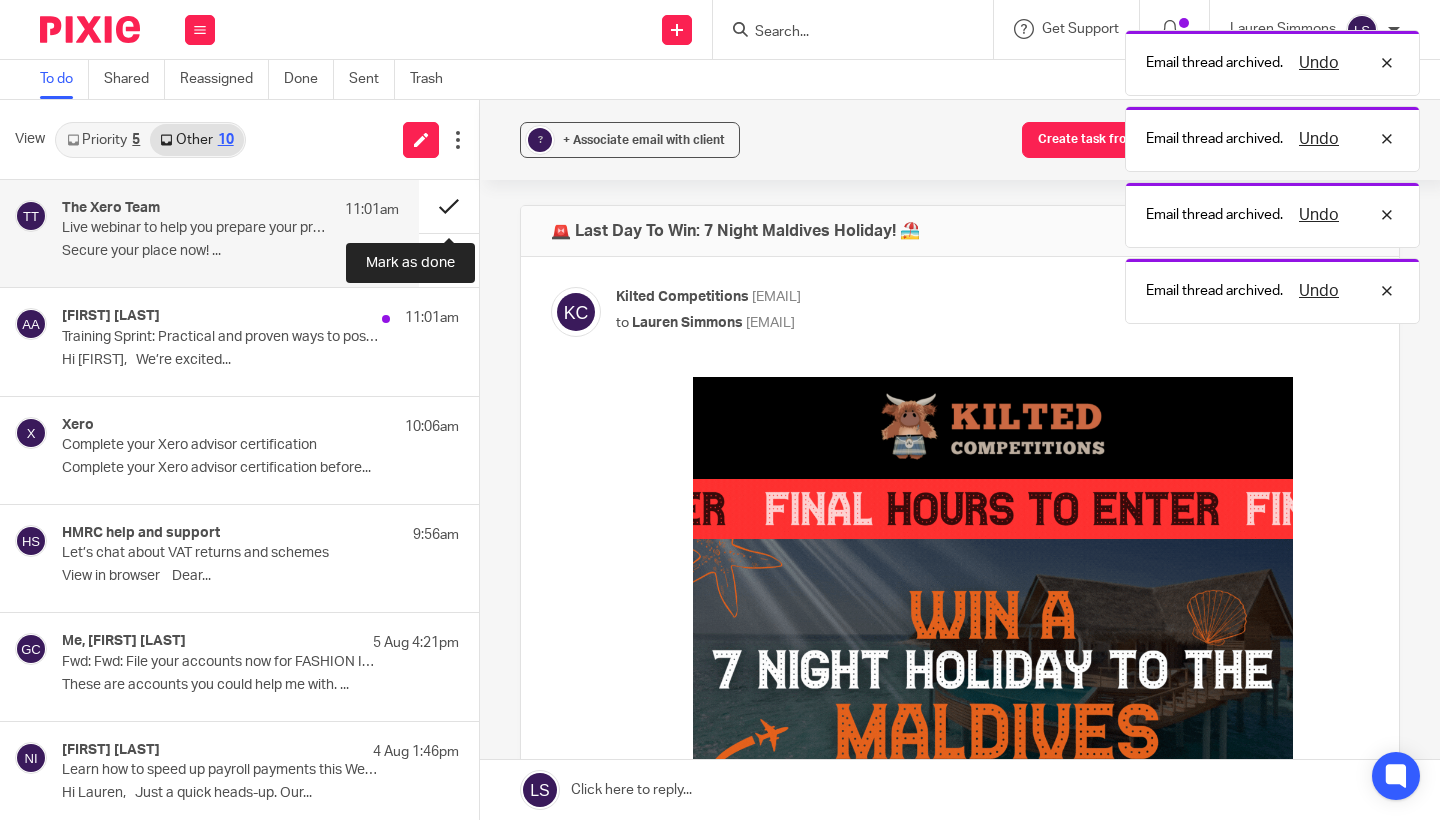 click at bounding box center [449, 206] 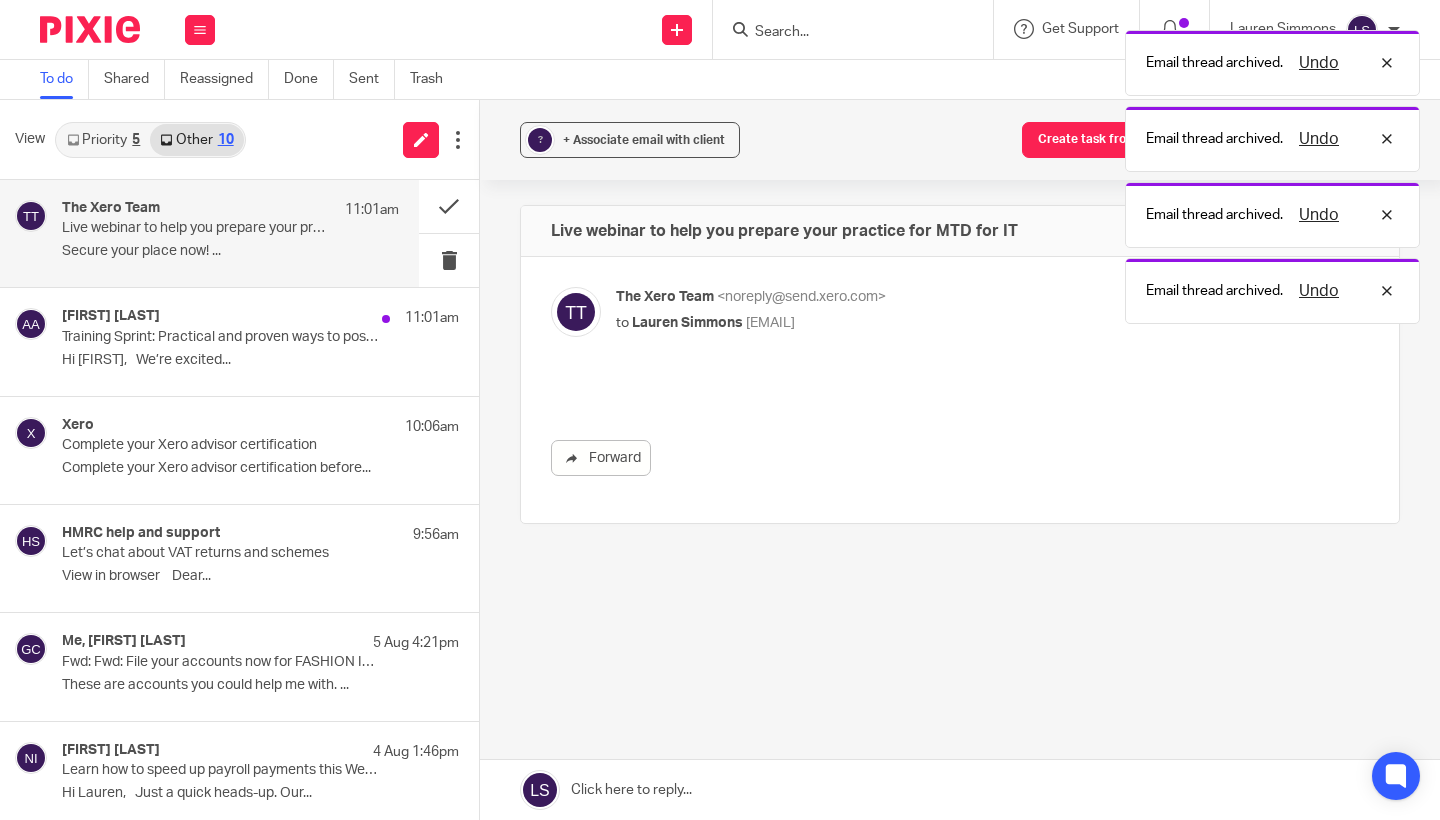 scroll, scrollTop: 0, scrollLeft: 0, axis: both 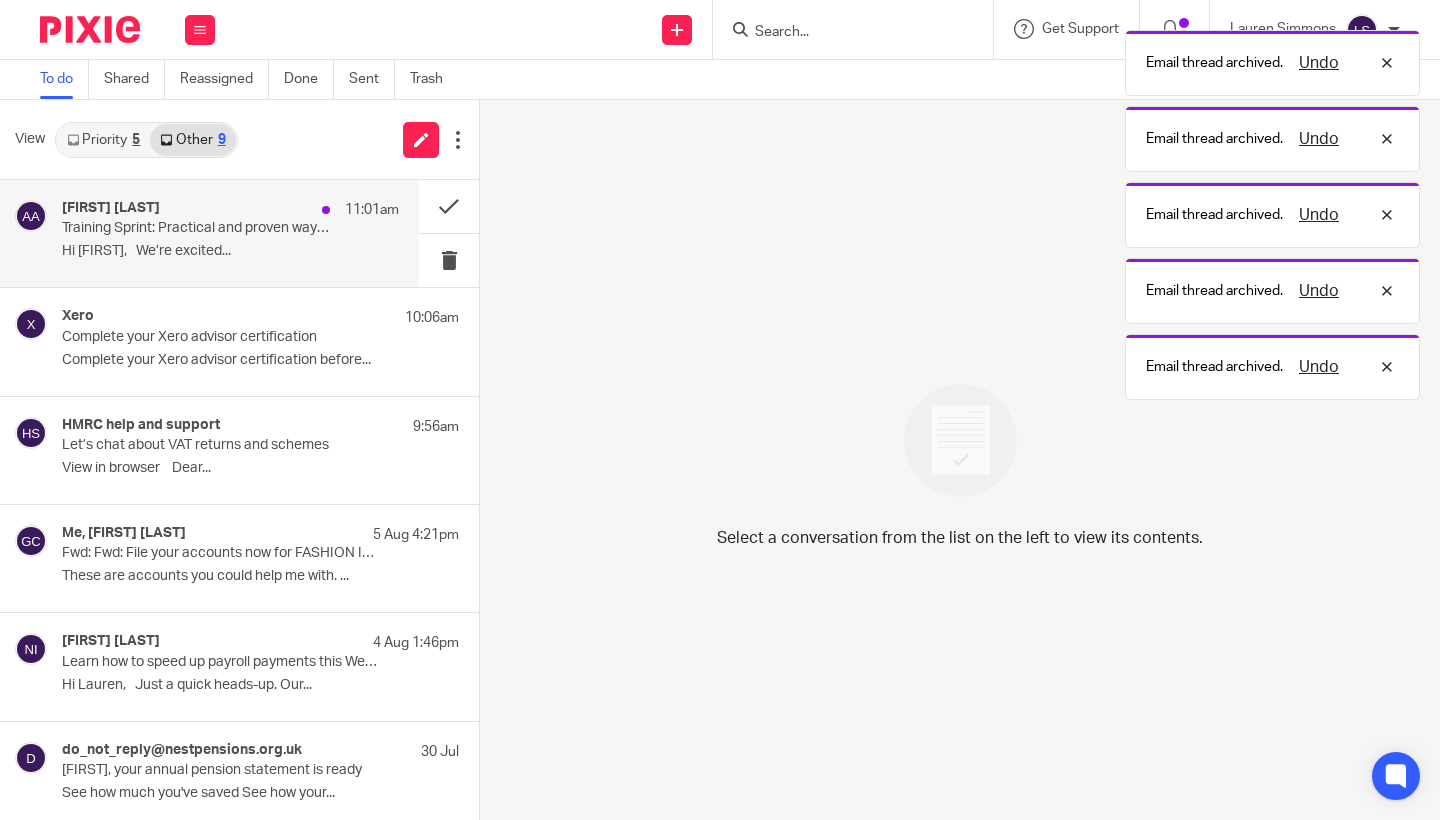 click on "Atim Arden
11:01am" at bounding box center [230, 210] 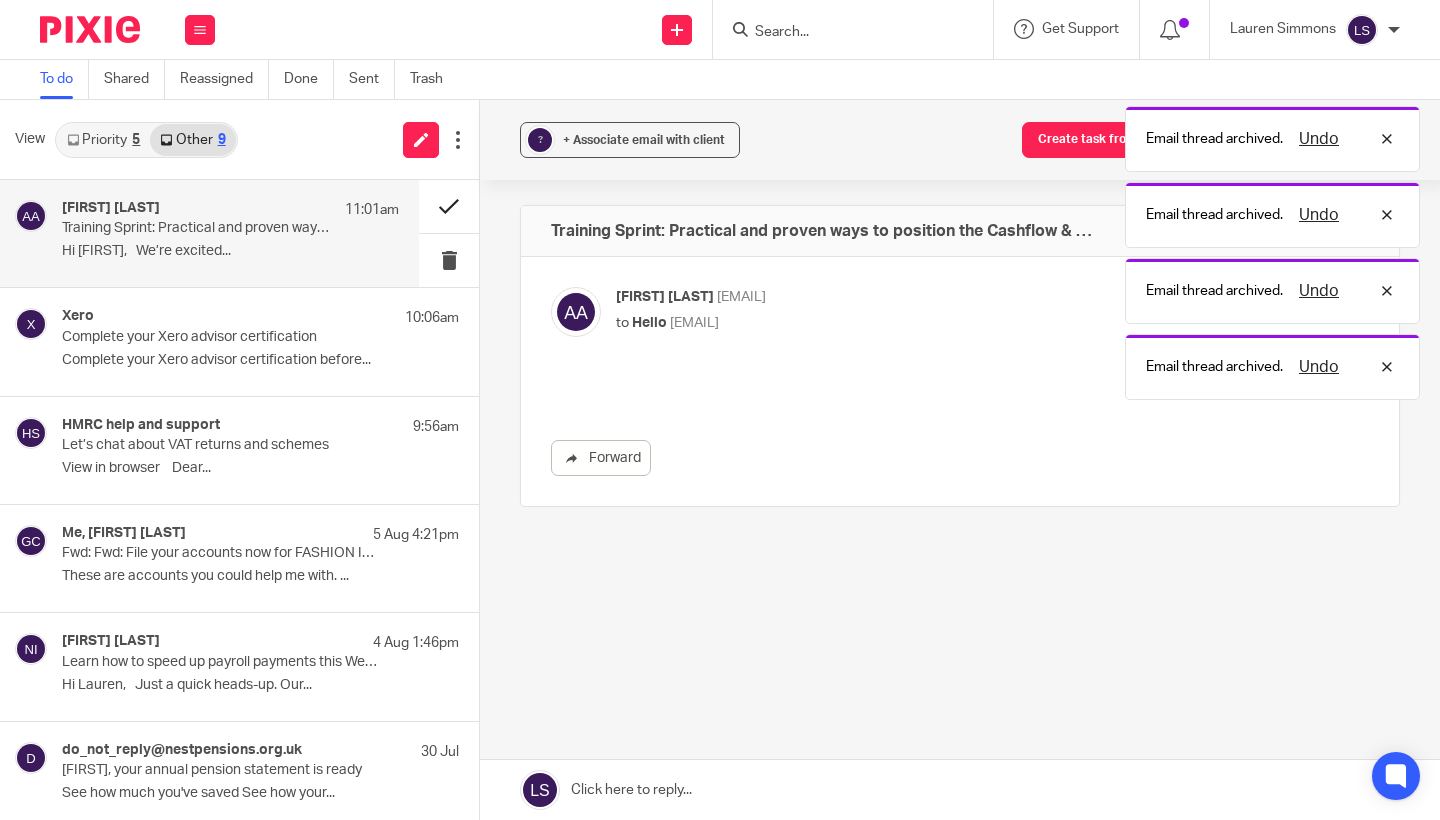 scroll, scrollTop: 0, scrollLeft: 0, axis: both 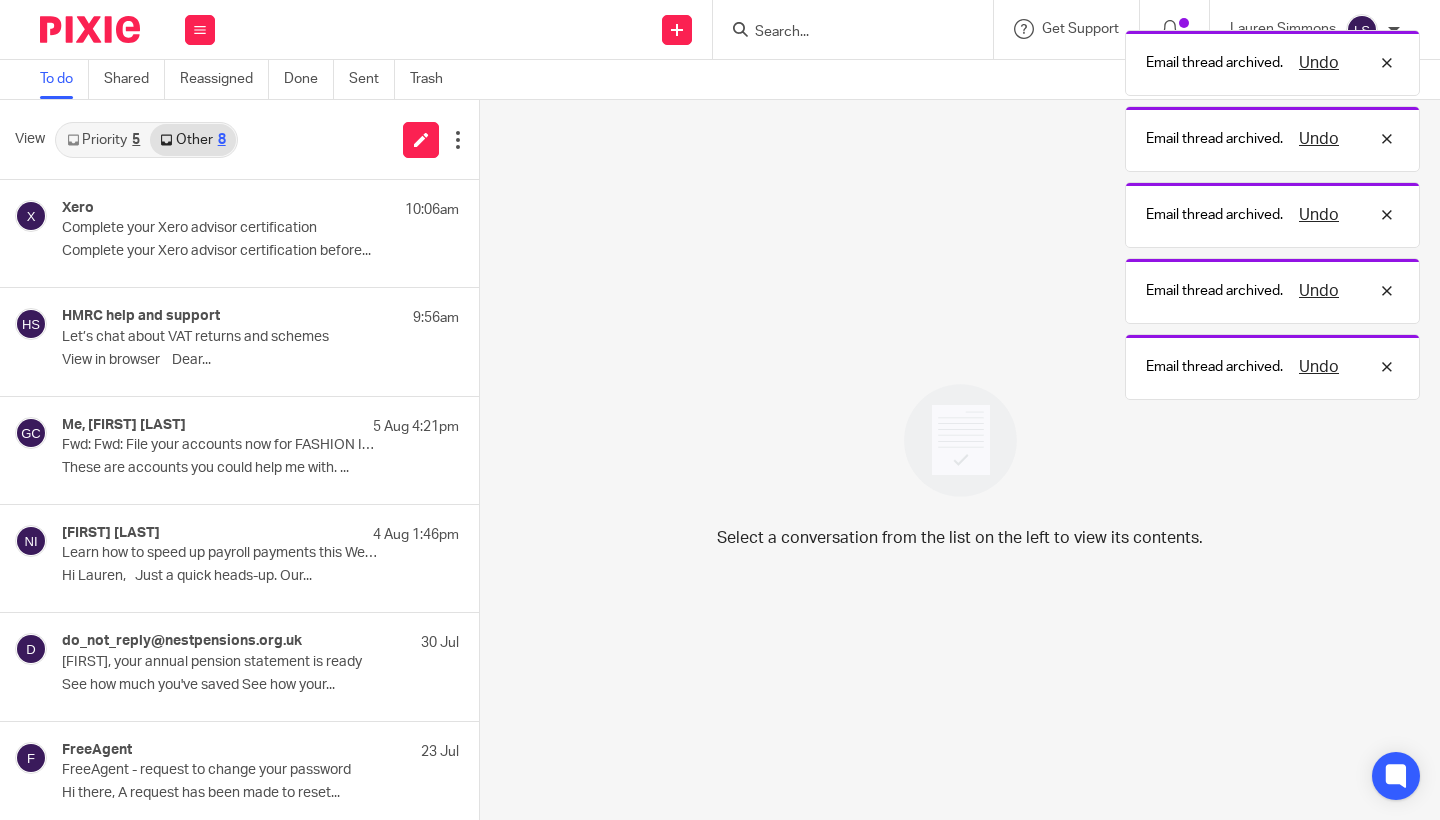 click on "Priority
5" at bounding box center (103, 140) 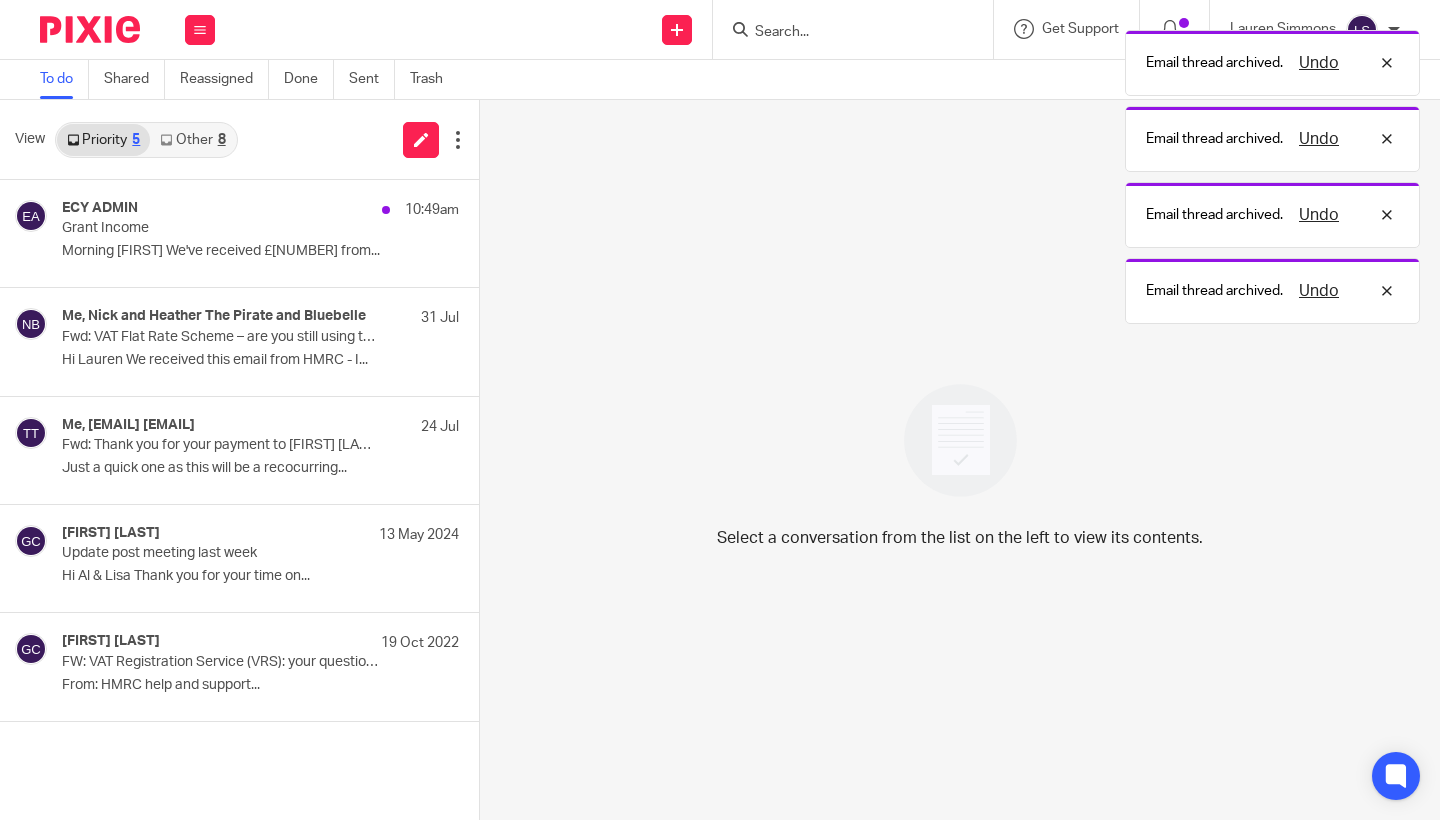 click on "Other
8" at bounding box center [192, 140] 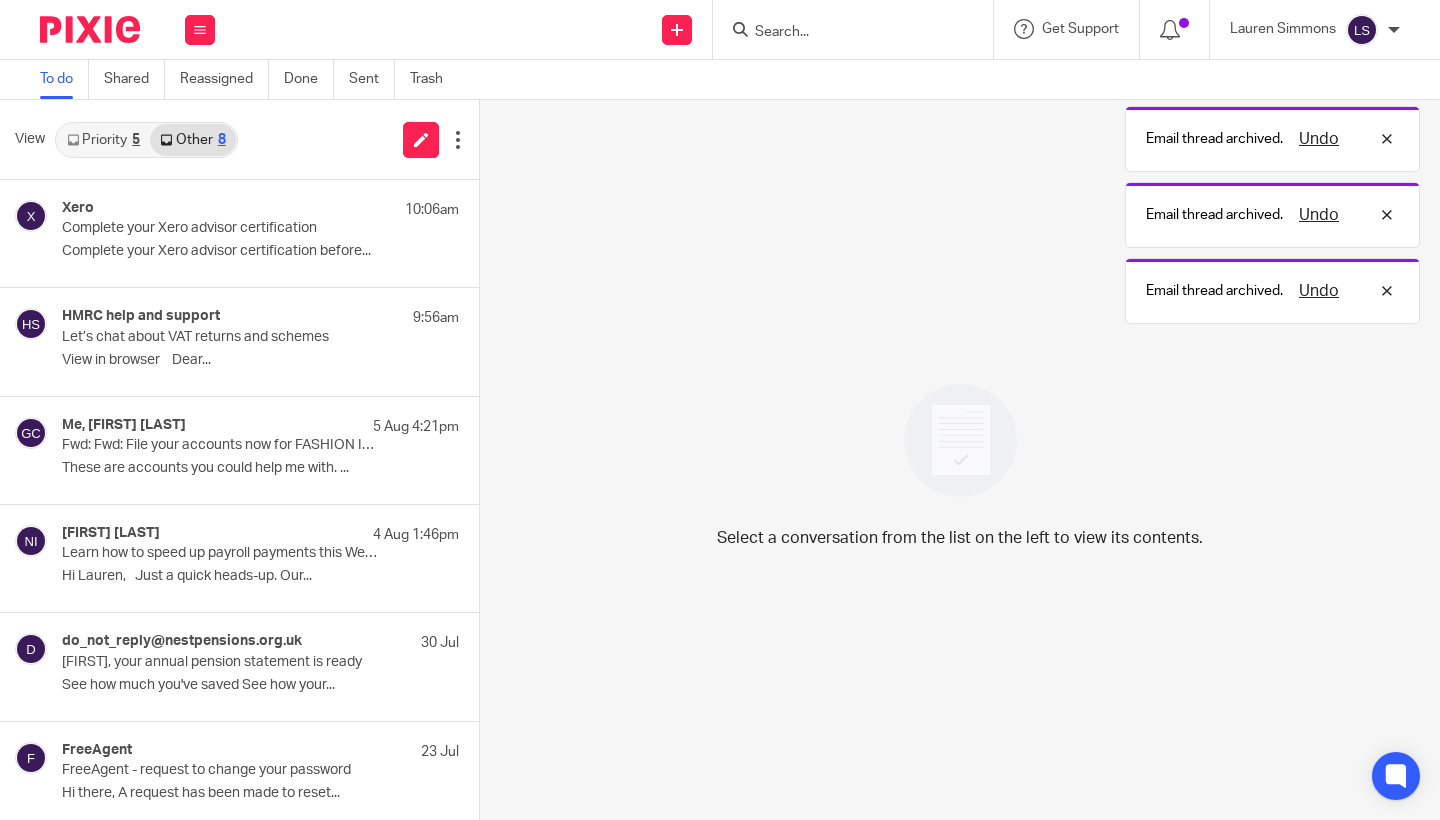 click on "Priority
5" at bounding box center (103, 140) 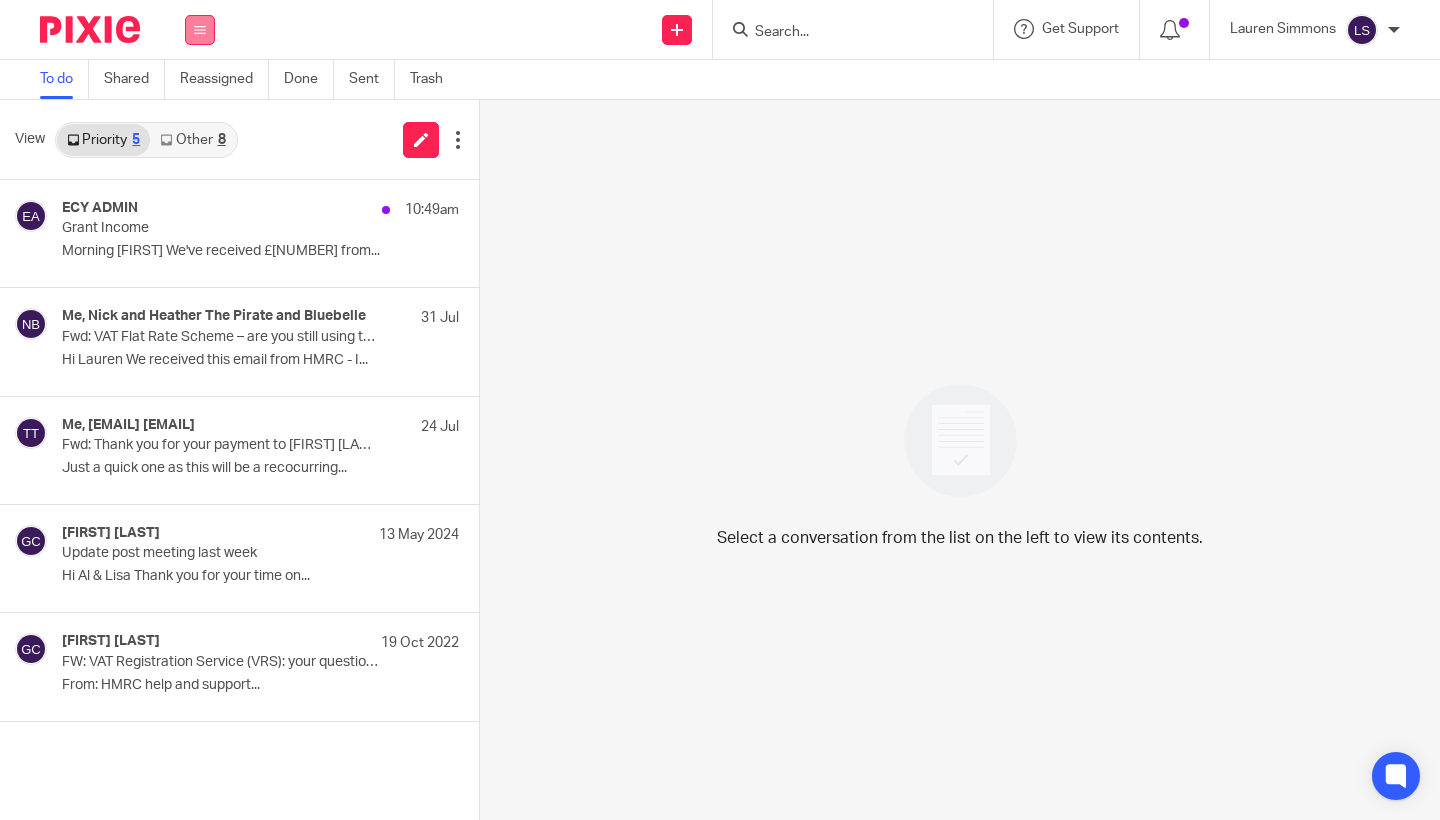click at bounding box center (200, 30) 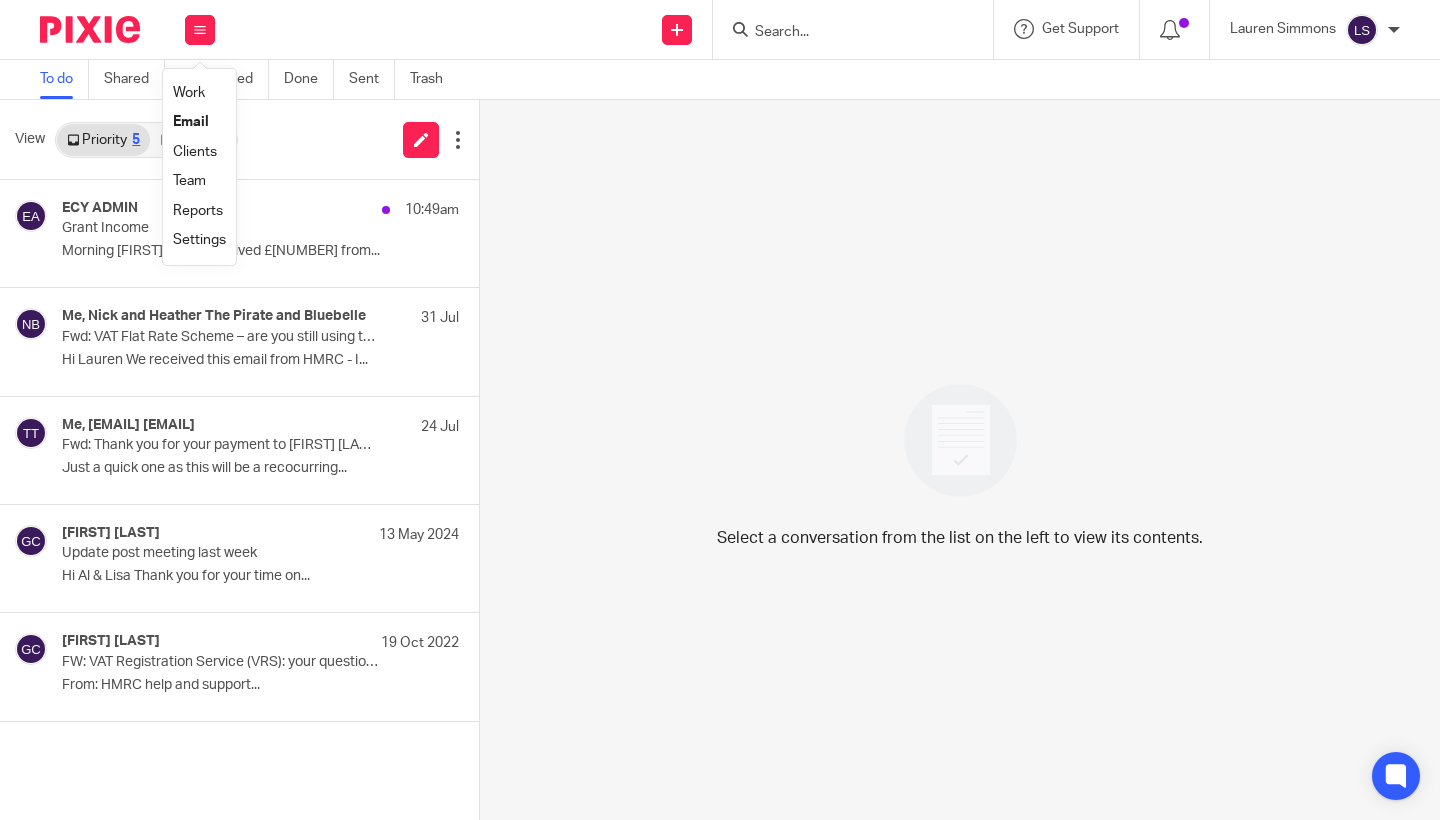 click on "Email" at bounding box center (191, 122) 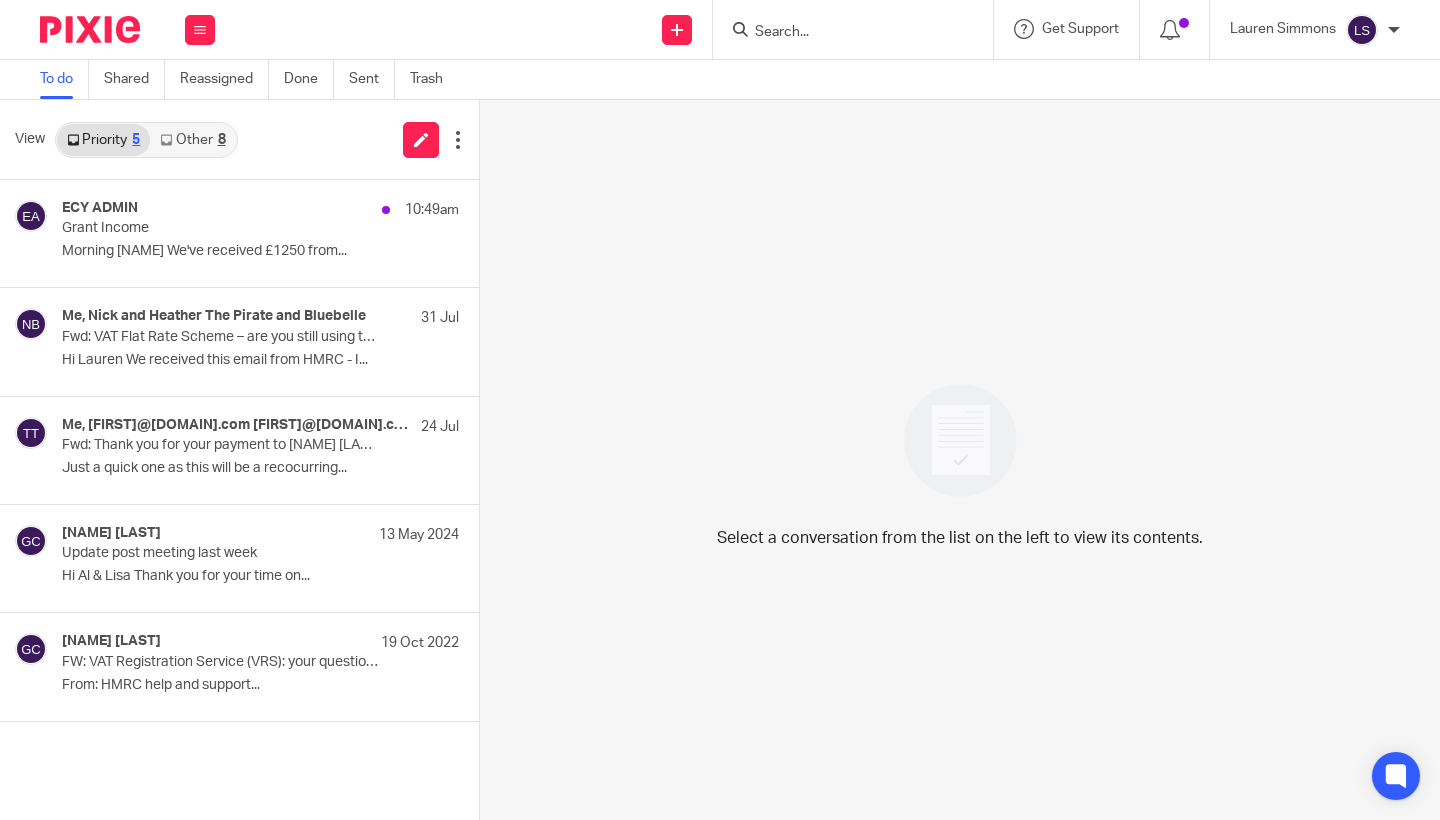 scroll, scrollTop: 0, scrollLeft: 0, axis: both 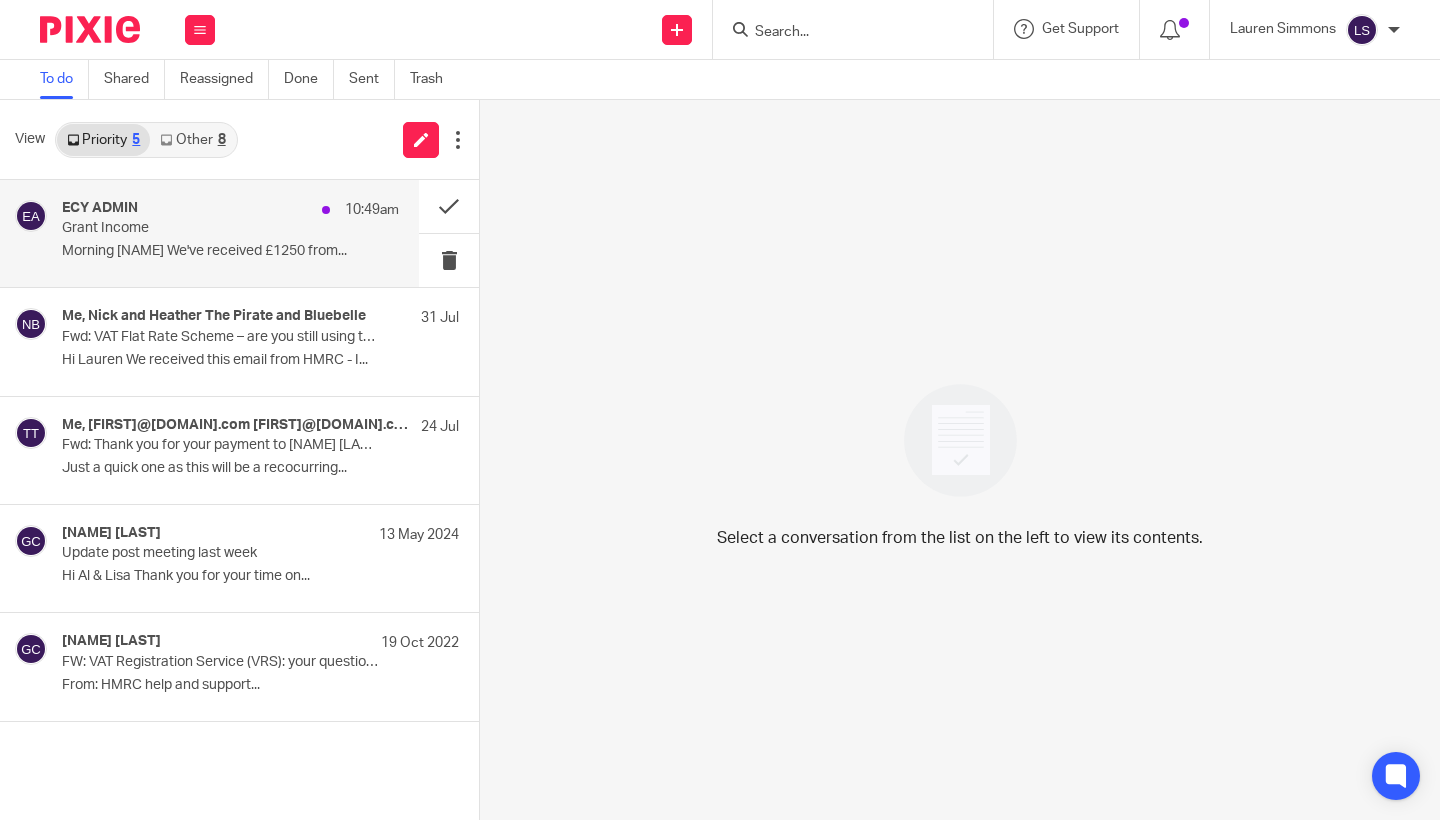 click on "Grant Income" at bounding box center [197, 228] 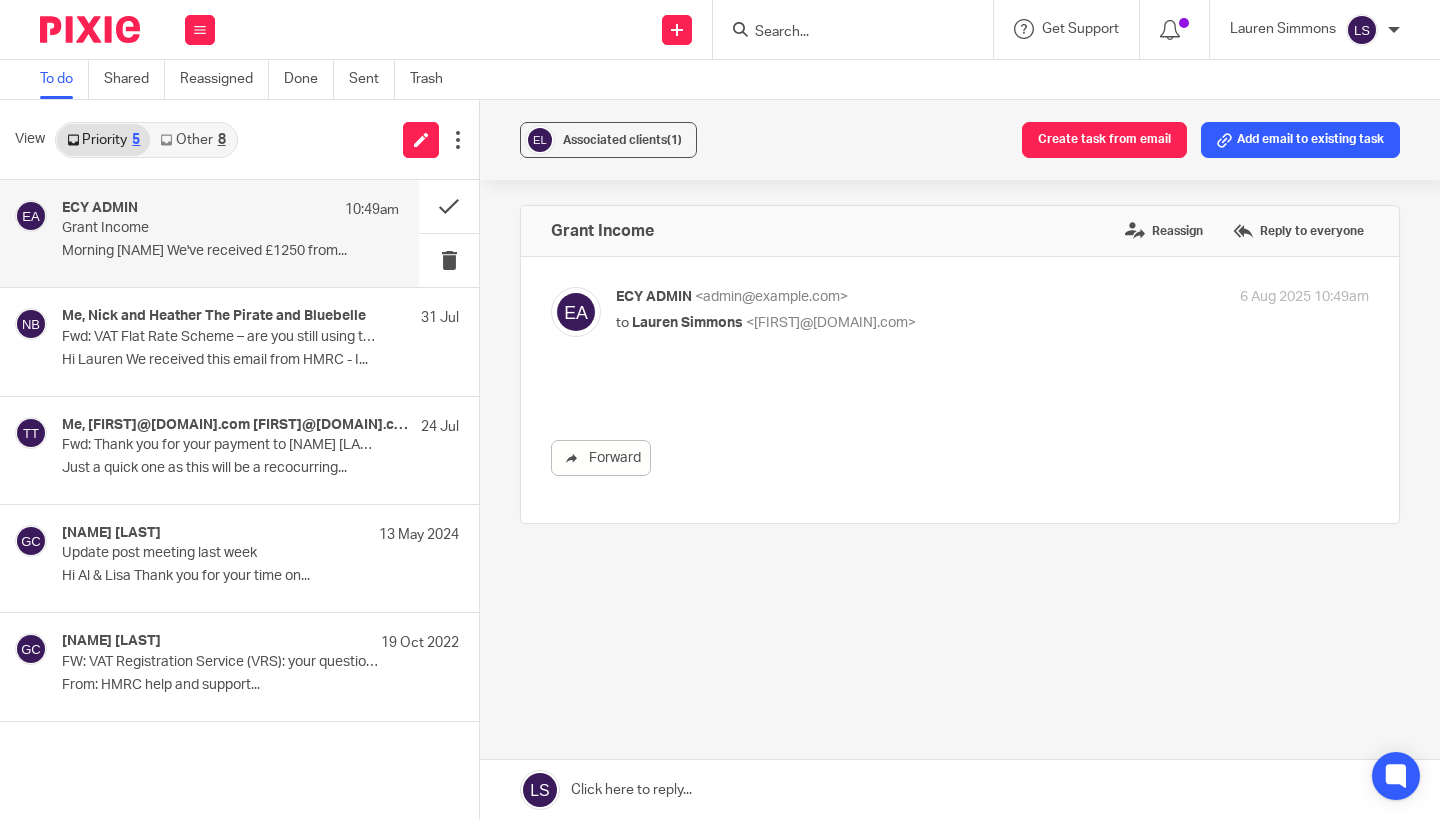 scroll, scrollTop: 0, scrollLeft: 0, axis: both 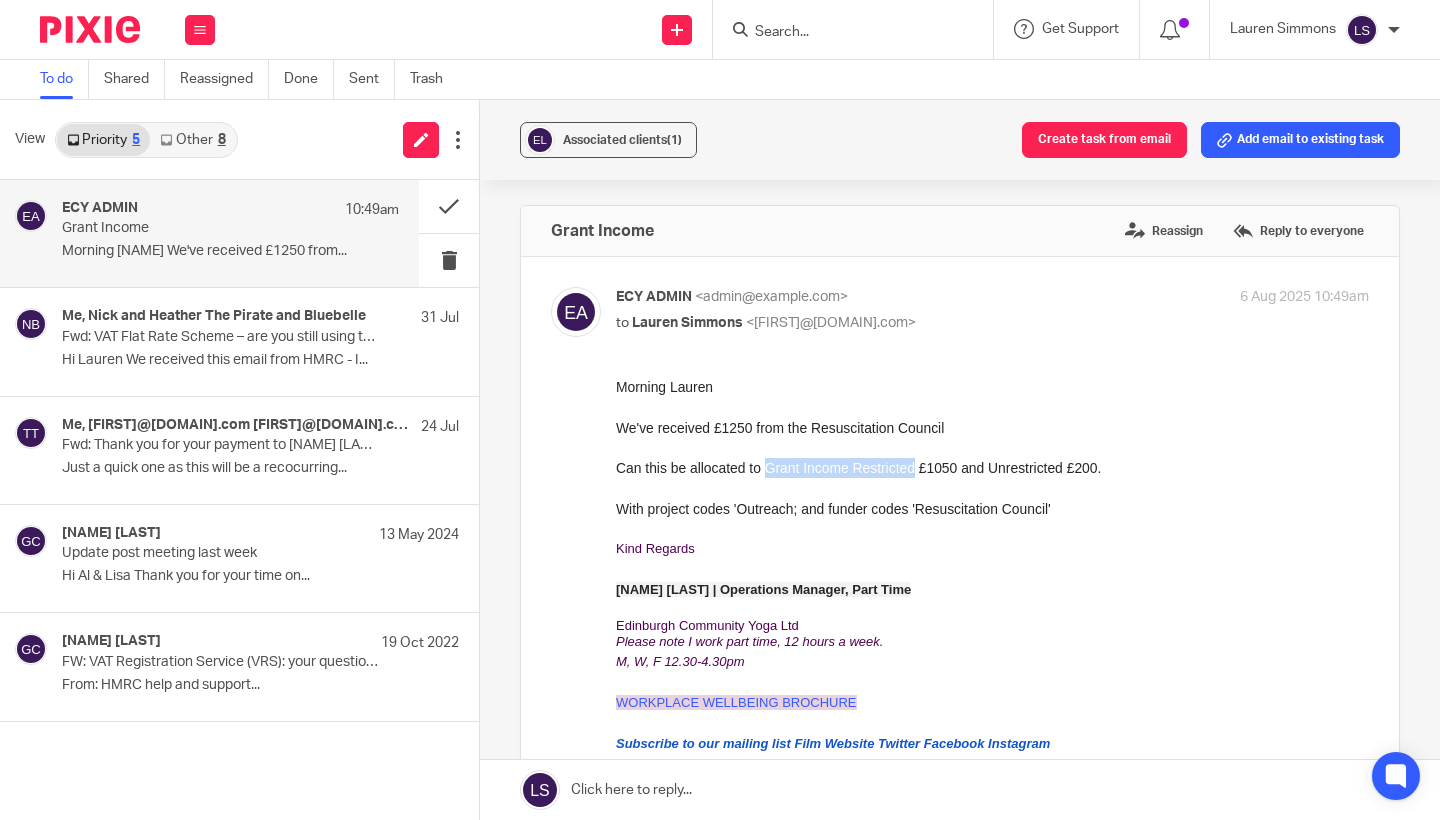 drag, startPoint x: 928, startPoint y: 471, endPoint x: 773, endPoint y: 471, distance: 155 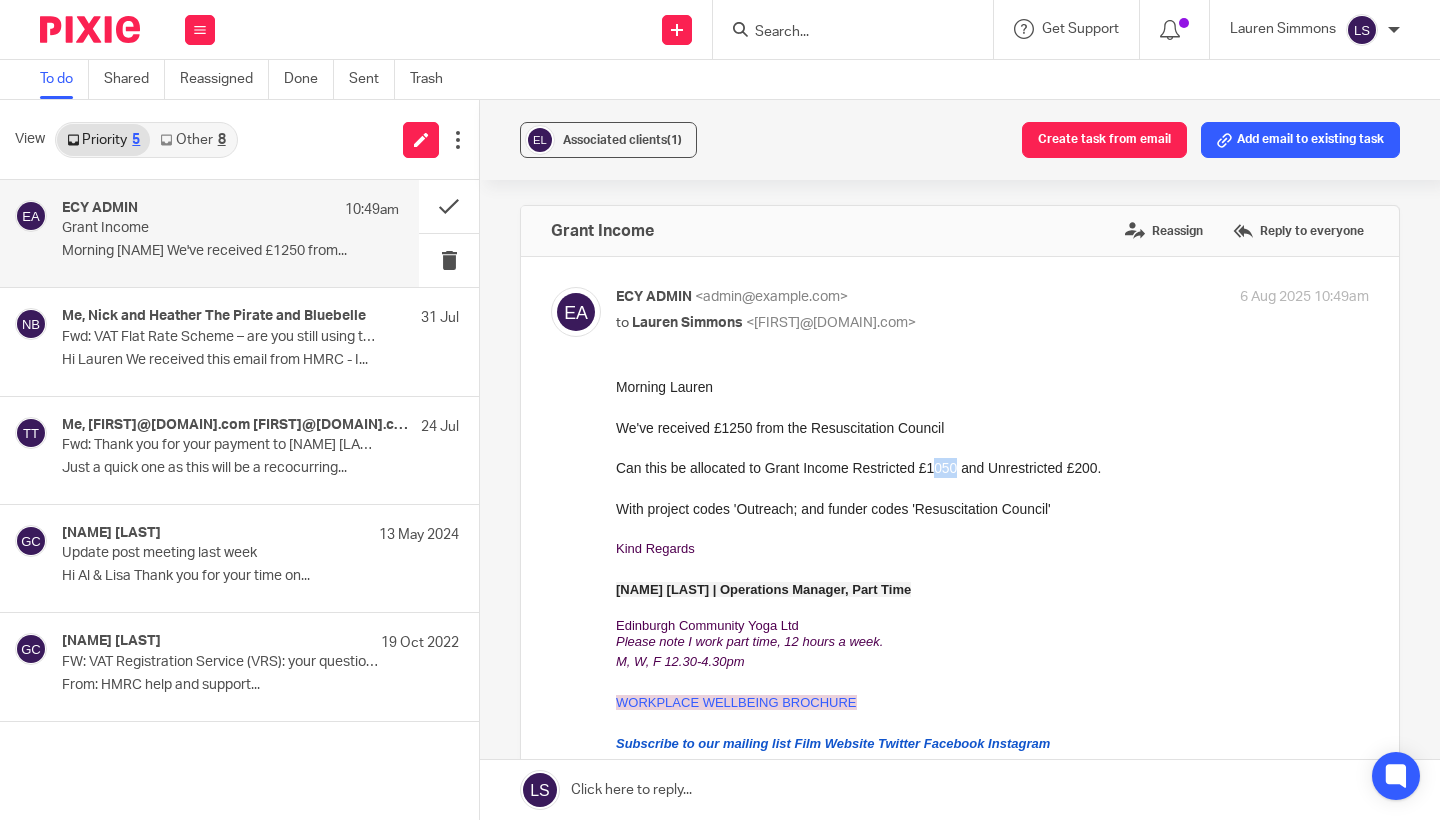 drag, startPoint x: 943, startPoint y: 467, endPoint x: 967, endPoint y: 467, distance: 24 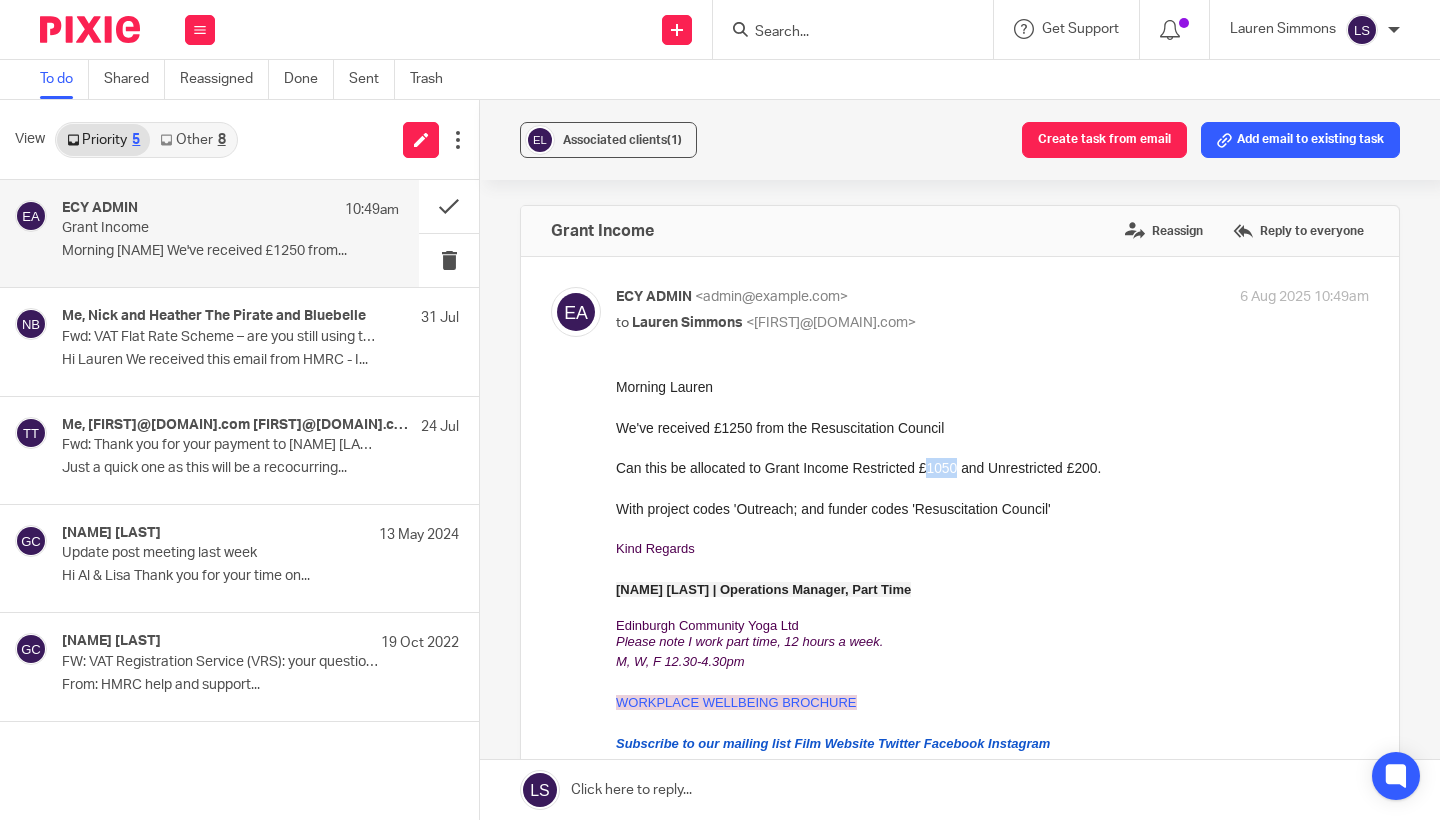 drag, startPoint x: 937, startPoint y: 468, endPoint x: 968, endPoint y: 468, distance: 31 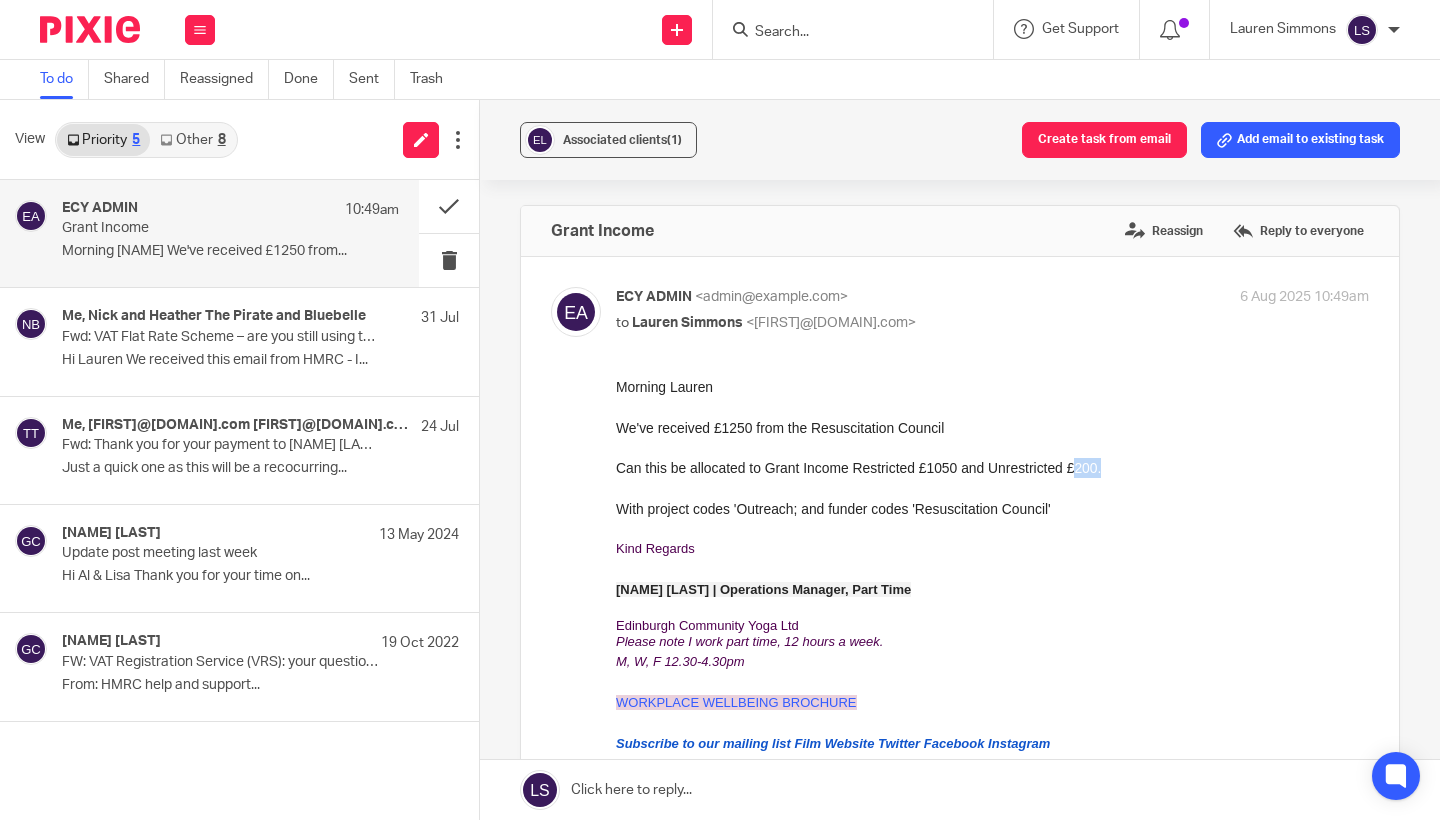 drag, startPoint x: 1097, startPoint y: 469, endPoint x: 1126, endPoint y: 468, distance: 29.017237 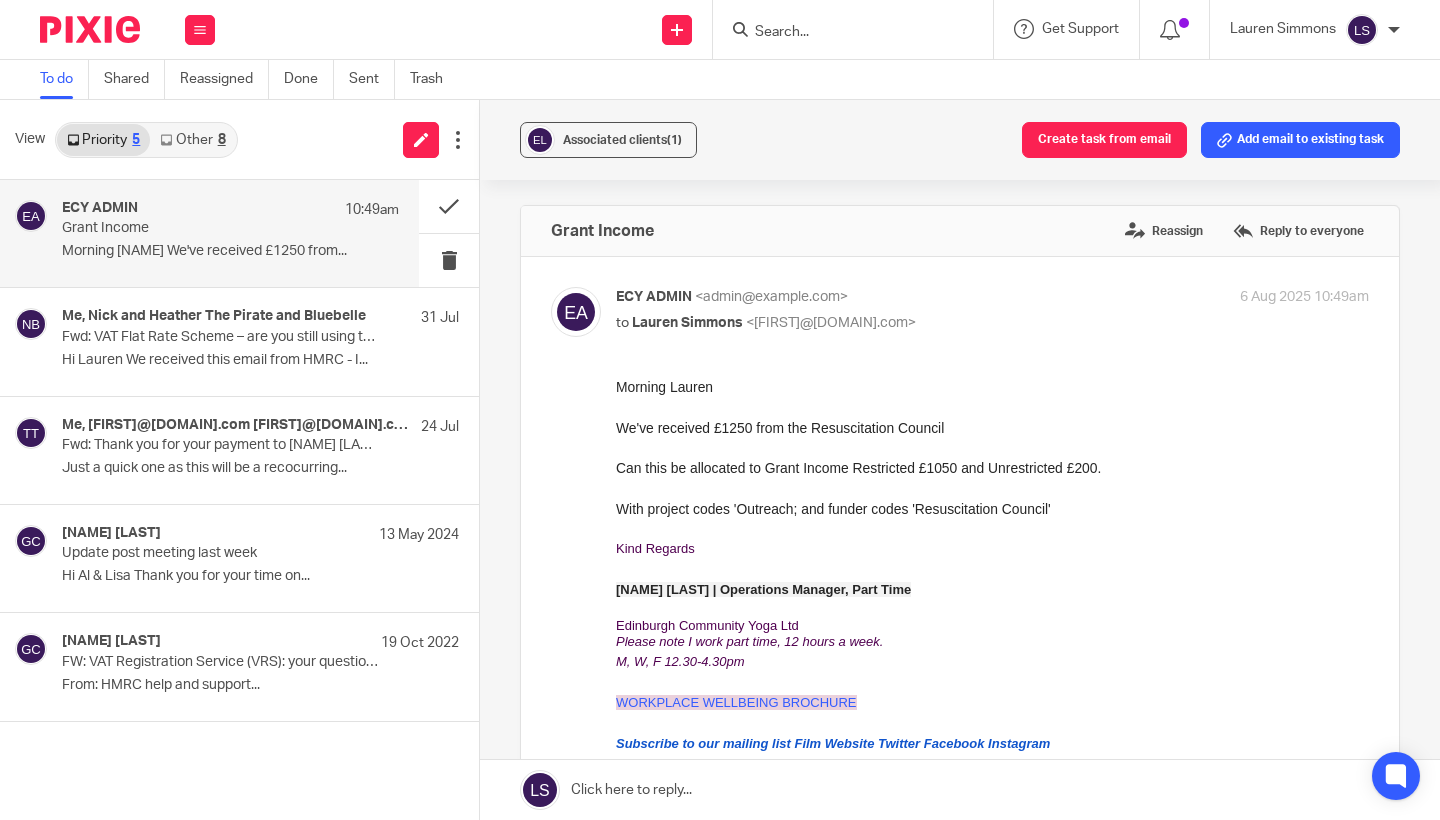 click on "With project codes 'Outreach; and funder codes 'Resuscitation Council'" at bounding box center [992, 509] 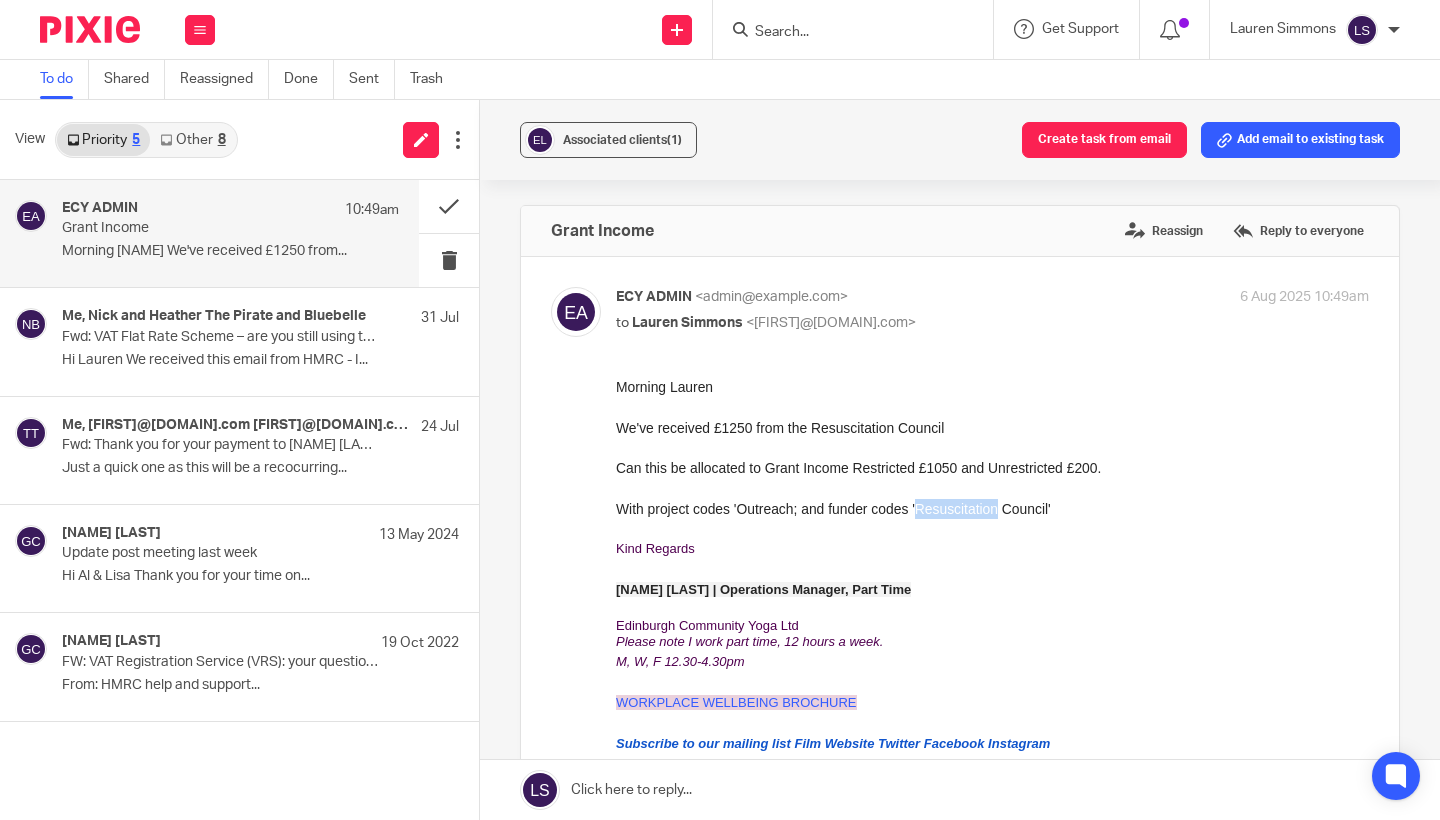 click on "With project codes 'Outreach; and funder codes 'Resuscitation Council'" at bounding box center (992, 509) 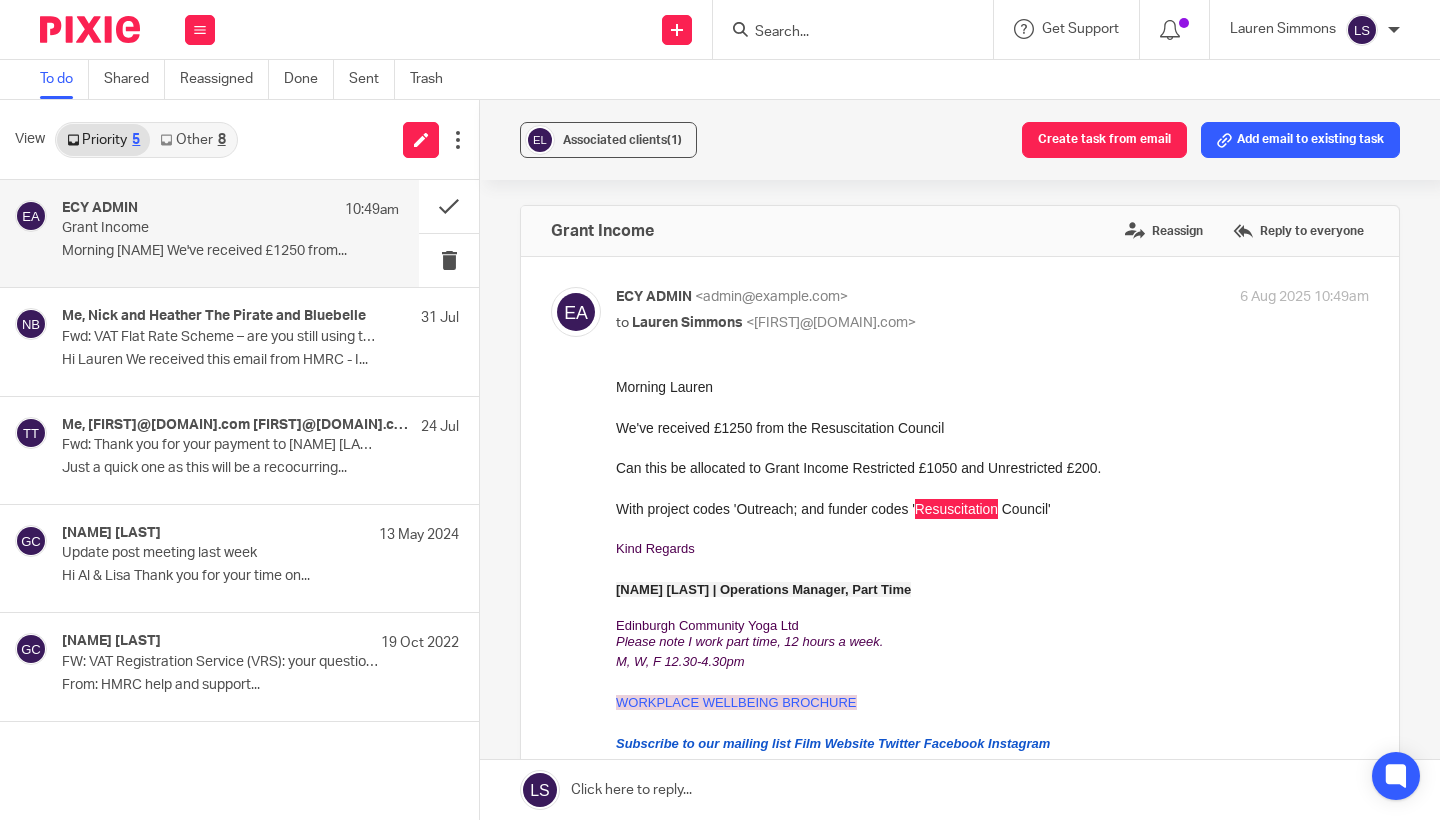 click on "Morning [FIRST]     We've received £1250 from..." at bounding box center [230, 251] 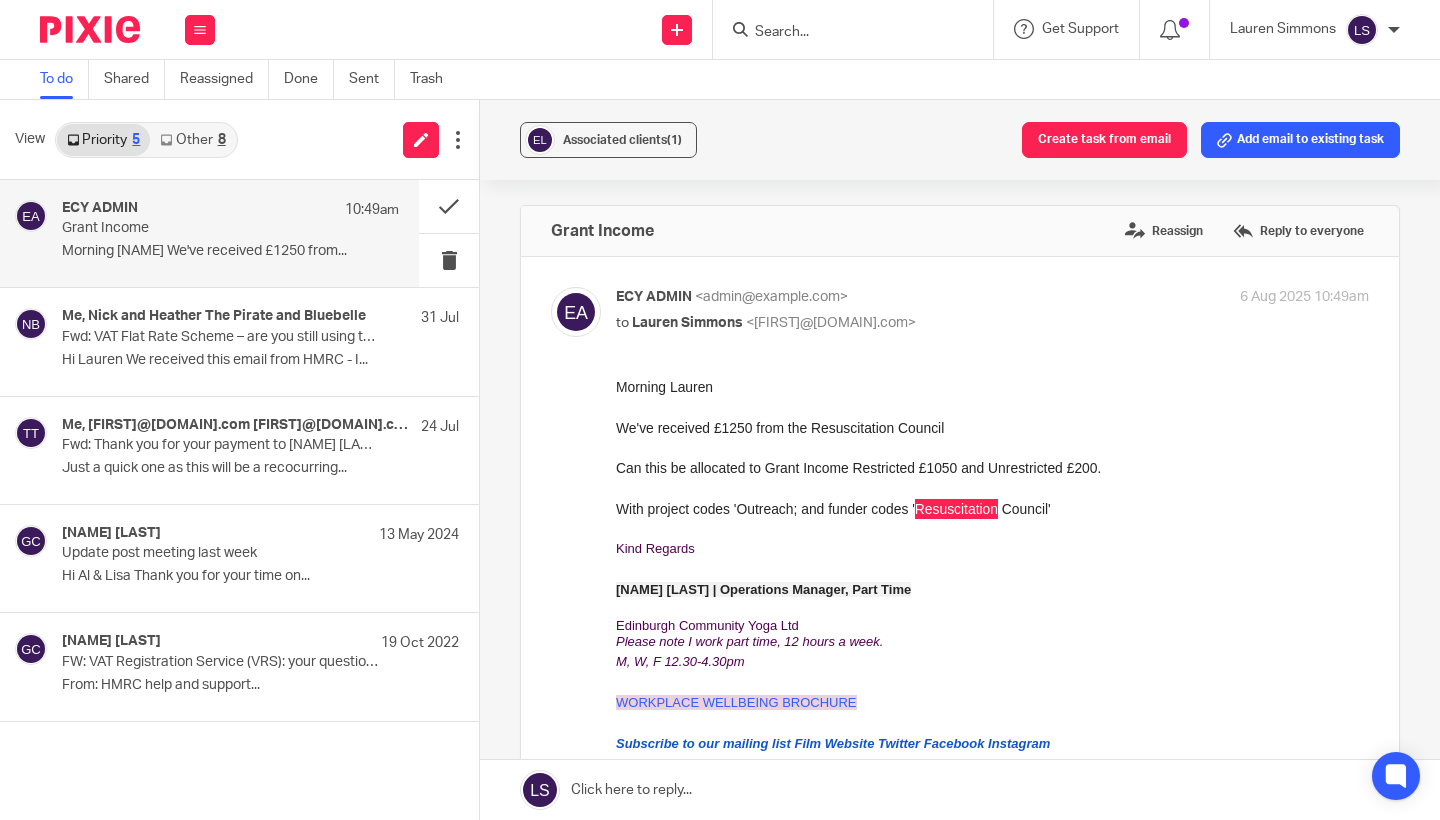 click on "ECY ADMIN
<admin@edinburghcommunityyoga.co.uk>   to
Lauren Simmons
<lauren@fearlessfinancials.co.uk>       6 Aug 2025 10:49am
Forward" at bounding box center [960, 586] 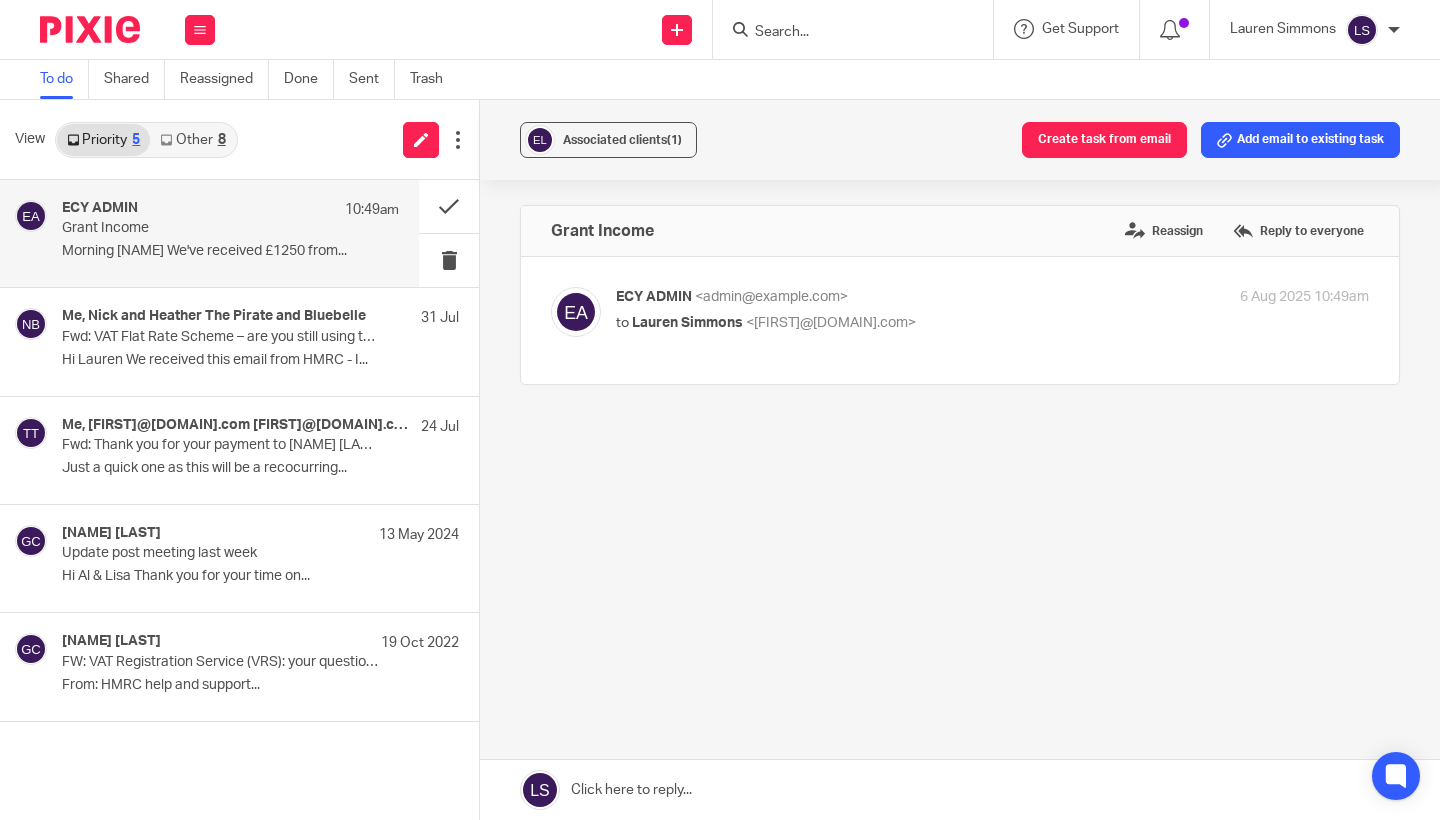 click at bounding box center (960, 790) 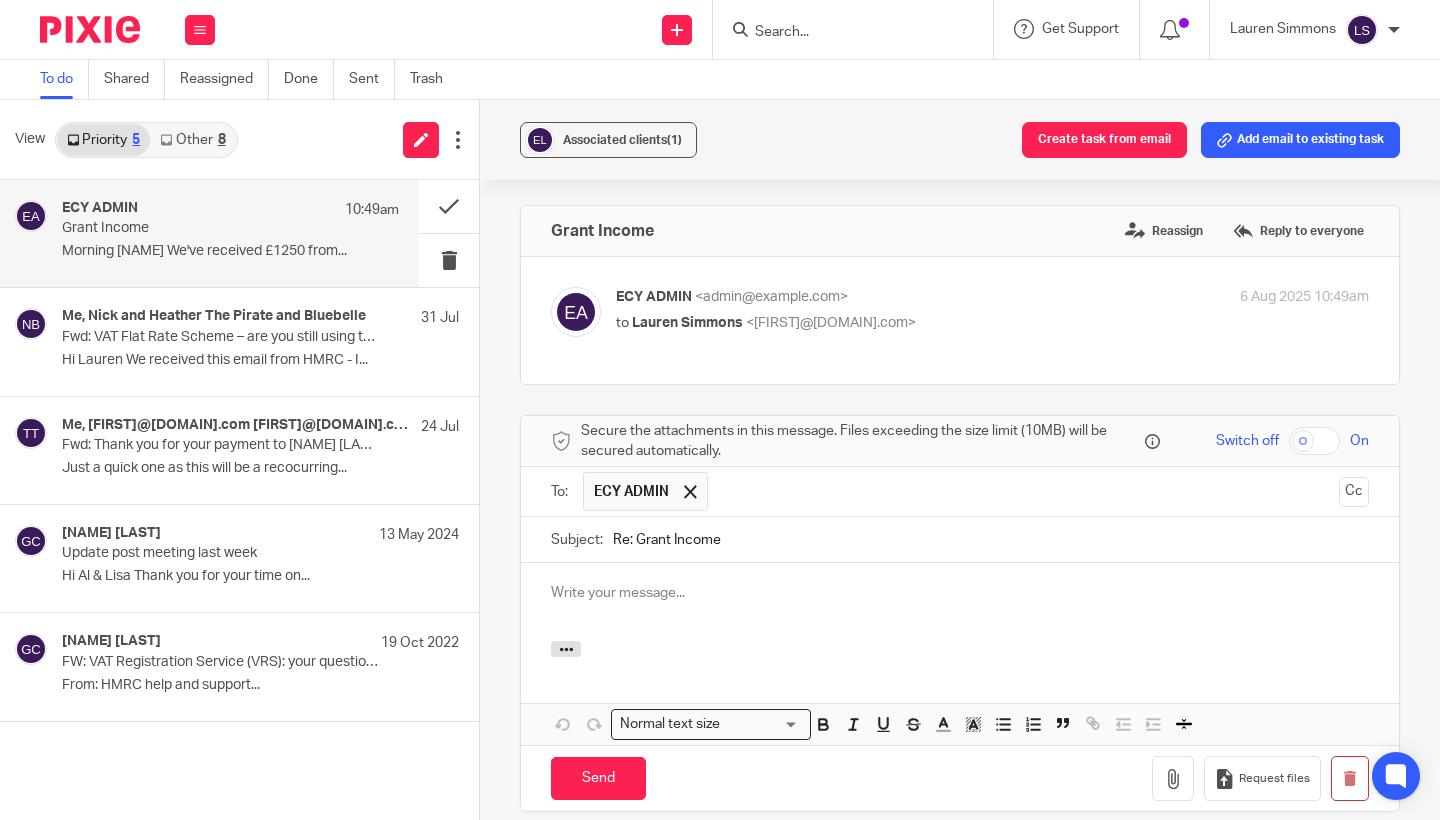 scroll, scrollTop: 169, scrollLeft: 0, axis: vertical 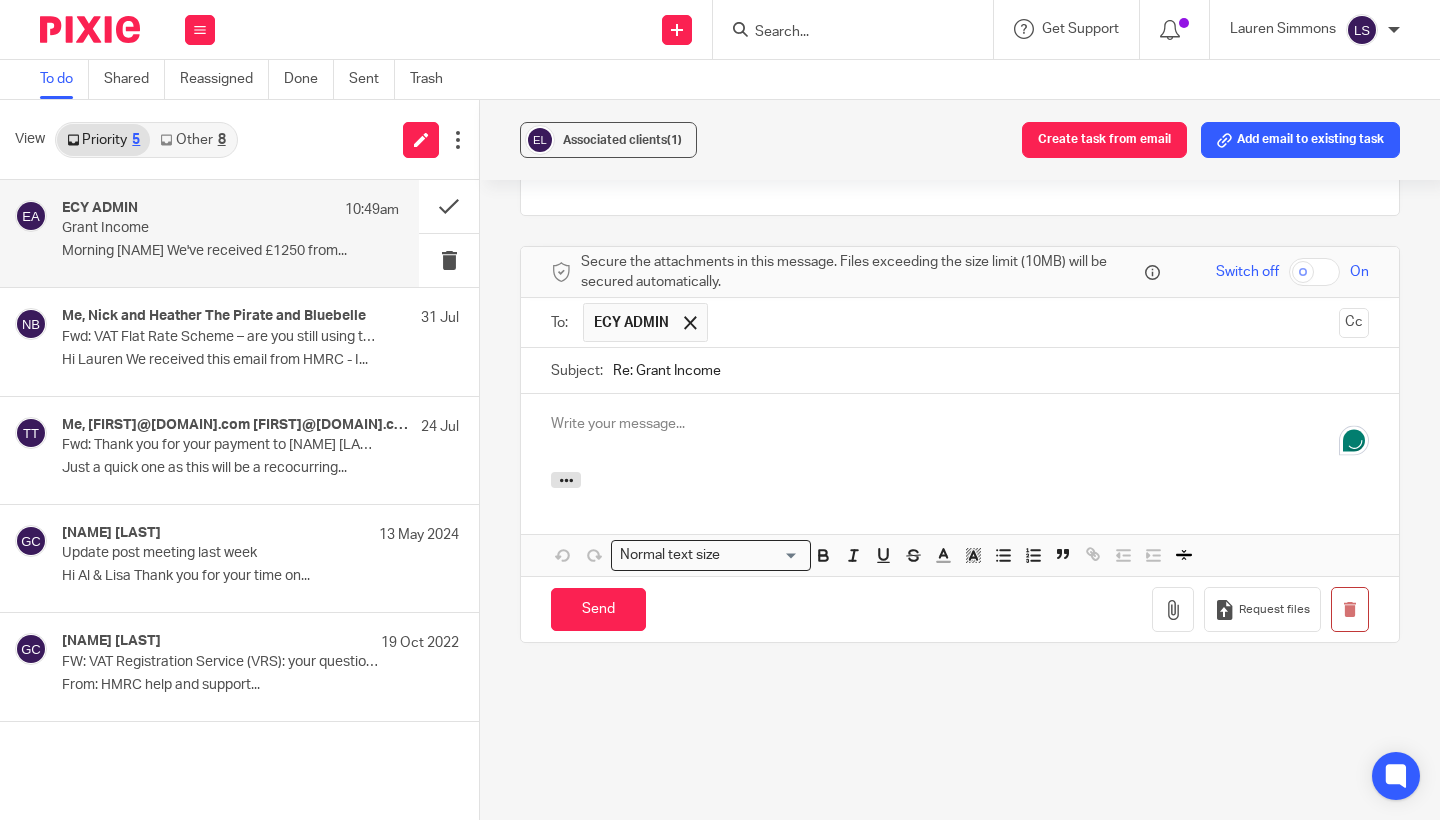 type 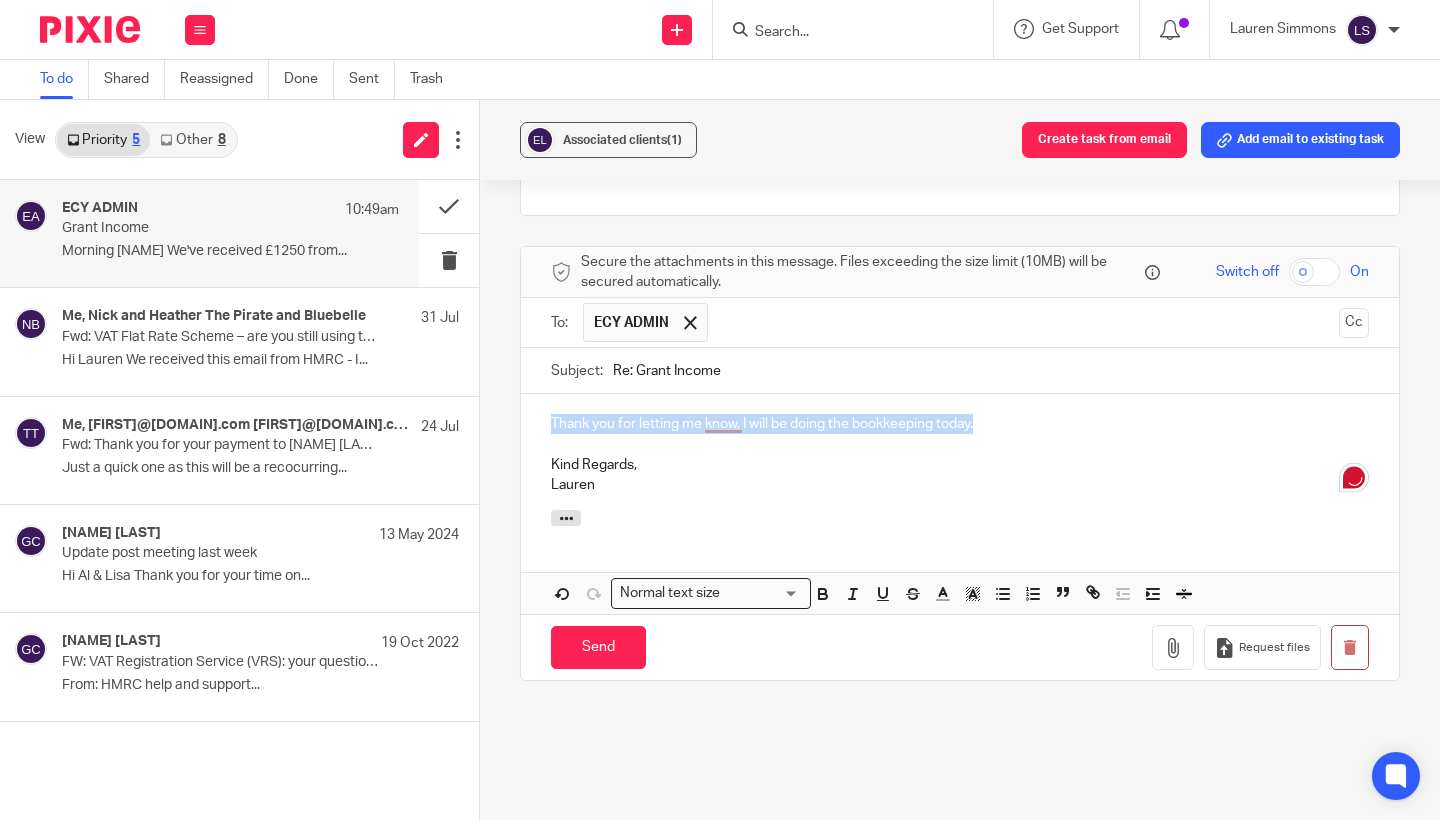 drag, startPoint x: 1011, startPoint y: 434, endPoint x: 513, endPoint y: 432, distance: 498.00403 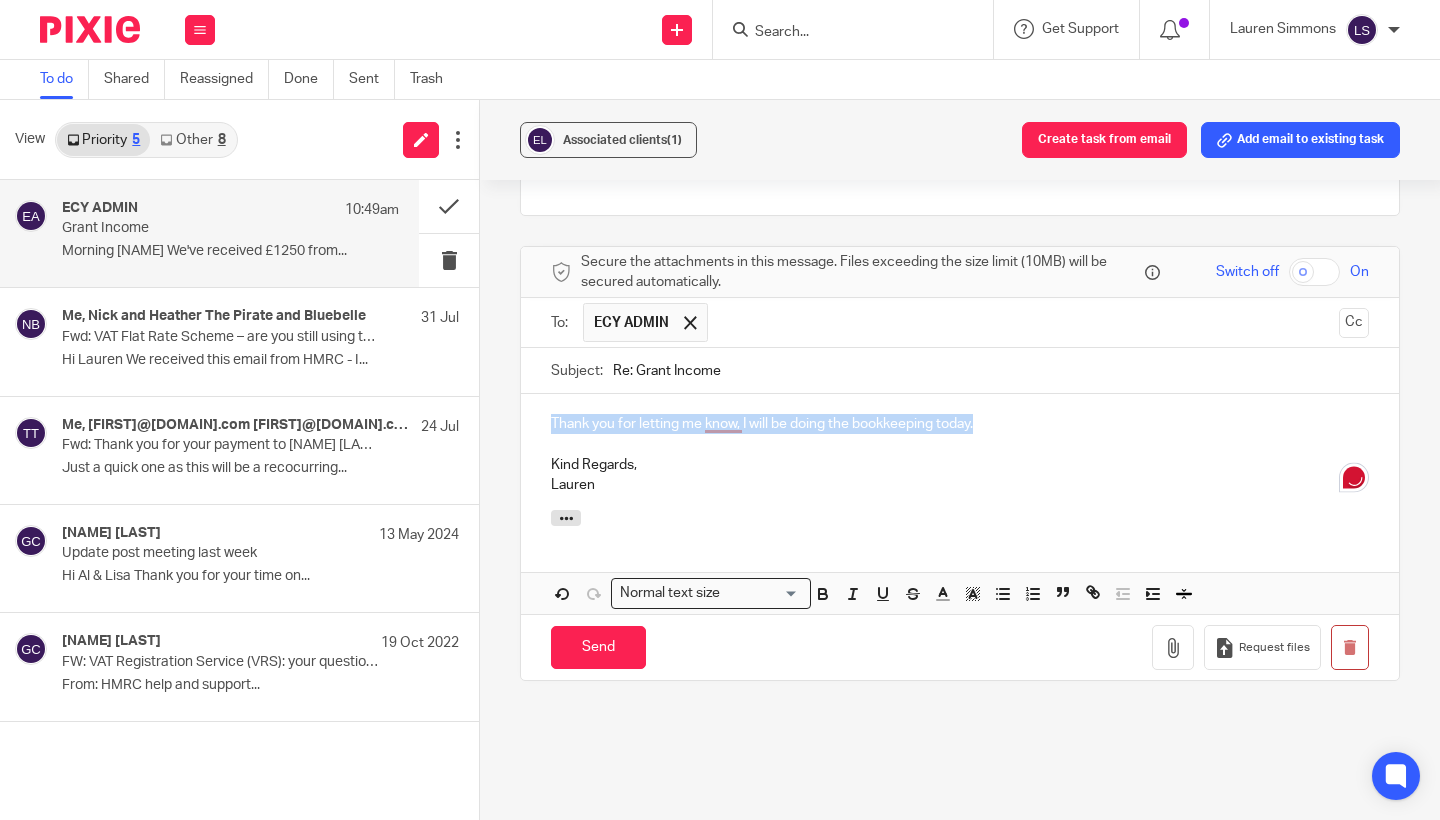 click on "Associated clients  (1)
Create task from email
Add email to existing task
Grant Income
Reassign
Reply to everyone
ECY ADMIN
<admin@edinburghcommunityyoga.co.uk>   to
Lauren Simmons
<lauren@fearlessfinancials.co.uk>       6 Aug 2025 10:49am
Forward
Secure the attachments in this message. Files exceeding the size limit (10MB) will be secured automatically.
Switch off     On     To:
ECY ADMIN
ECY ADMIN
Cc
Subject:     Re: Grant Income     Thank you for letting me know, I will be doing the bookkeeping today. Kind Regards, Lauren             Attachments
Normal text size
Loading..." at bounding box center [960, 460] 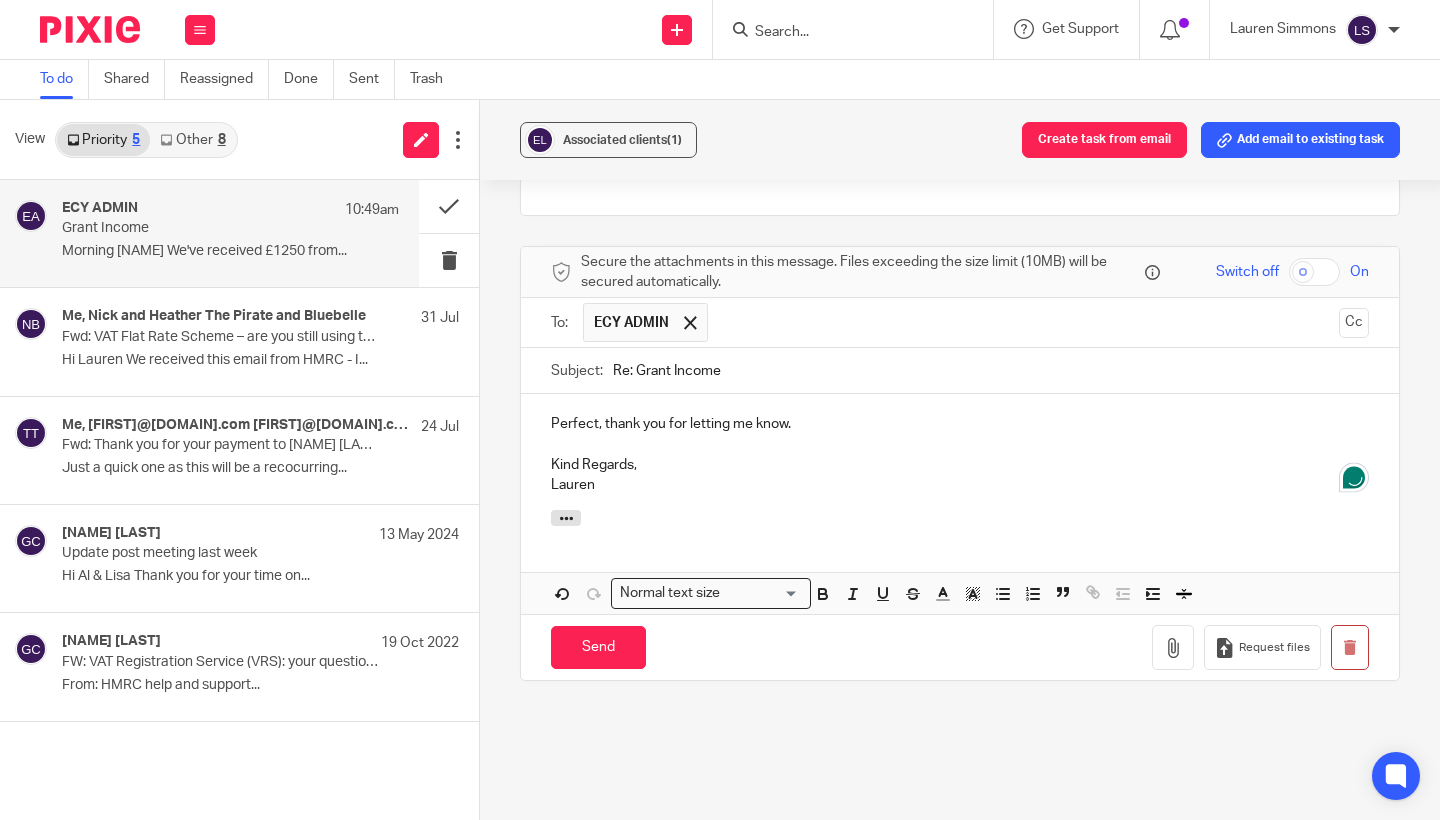 click on "Grant Income
Reassign
Reply to everyone
ECY ADMIN
<admin@edinburghcommunityyoga.co.uk>   to
Lauren Simmons
<lauren@fearlessfinancials.co.uk>       6 Aug 2025 10:49am
Forward
Secure the attachments in this message. Files exceeding the size limit (10MB) will be secured automatically.
Switch off     On     To:
ECY ADMIN
ECY ADMIN
Cc
Subject:     Re: Grant Income     Perfect, thank you for letting me know. Kind Regards, Lauren             Attachments
Normal text size
Loading..." at bounding box center (960, 428) 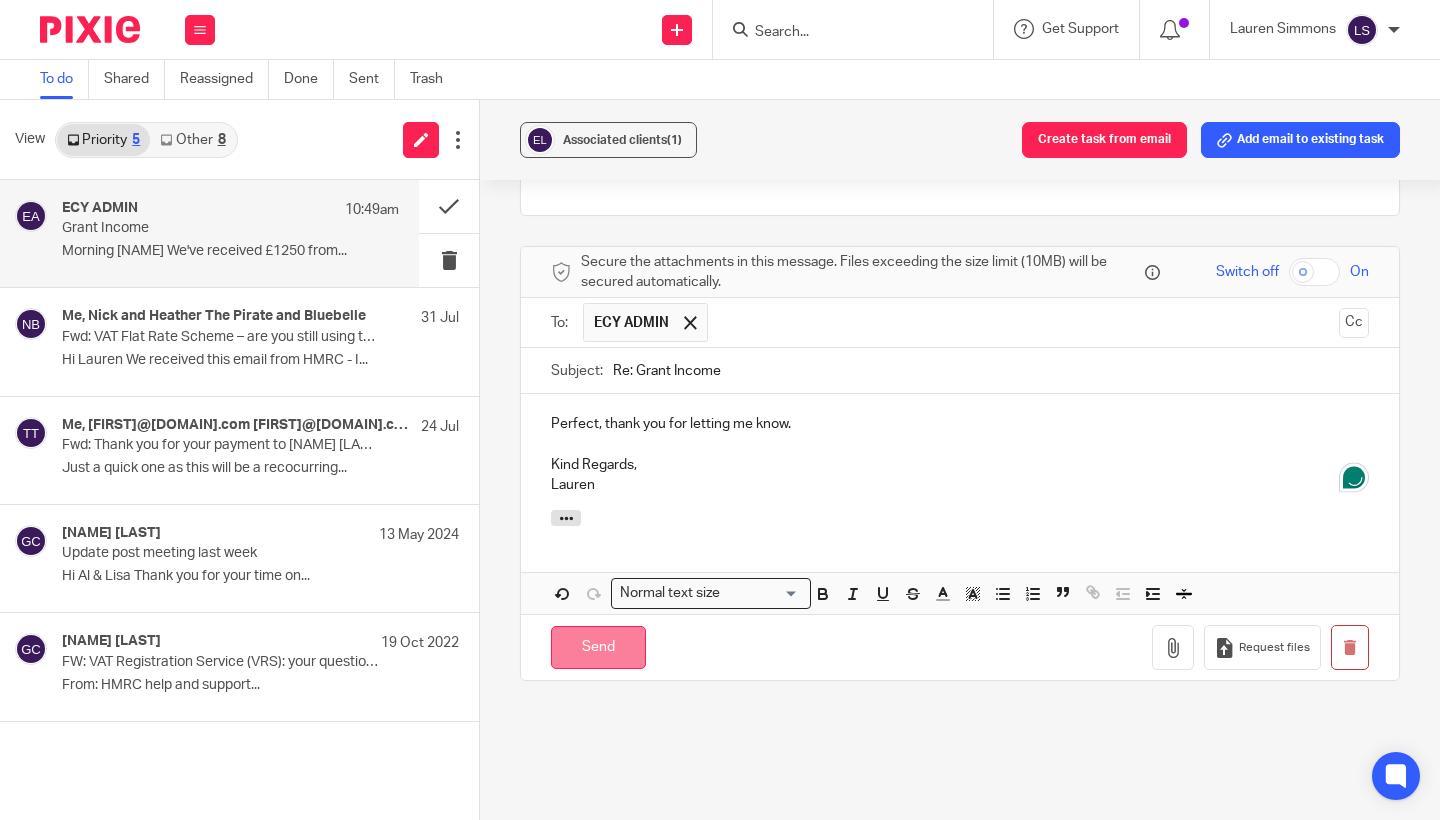 click on "Send" at bounding box center [598, 647] 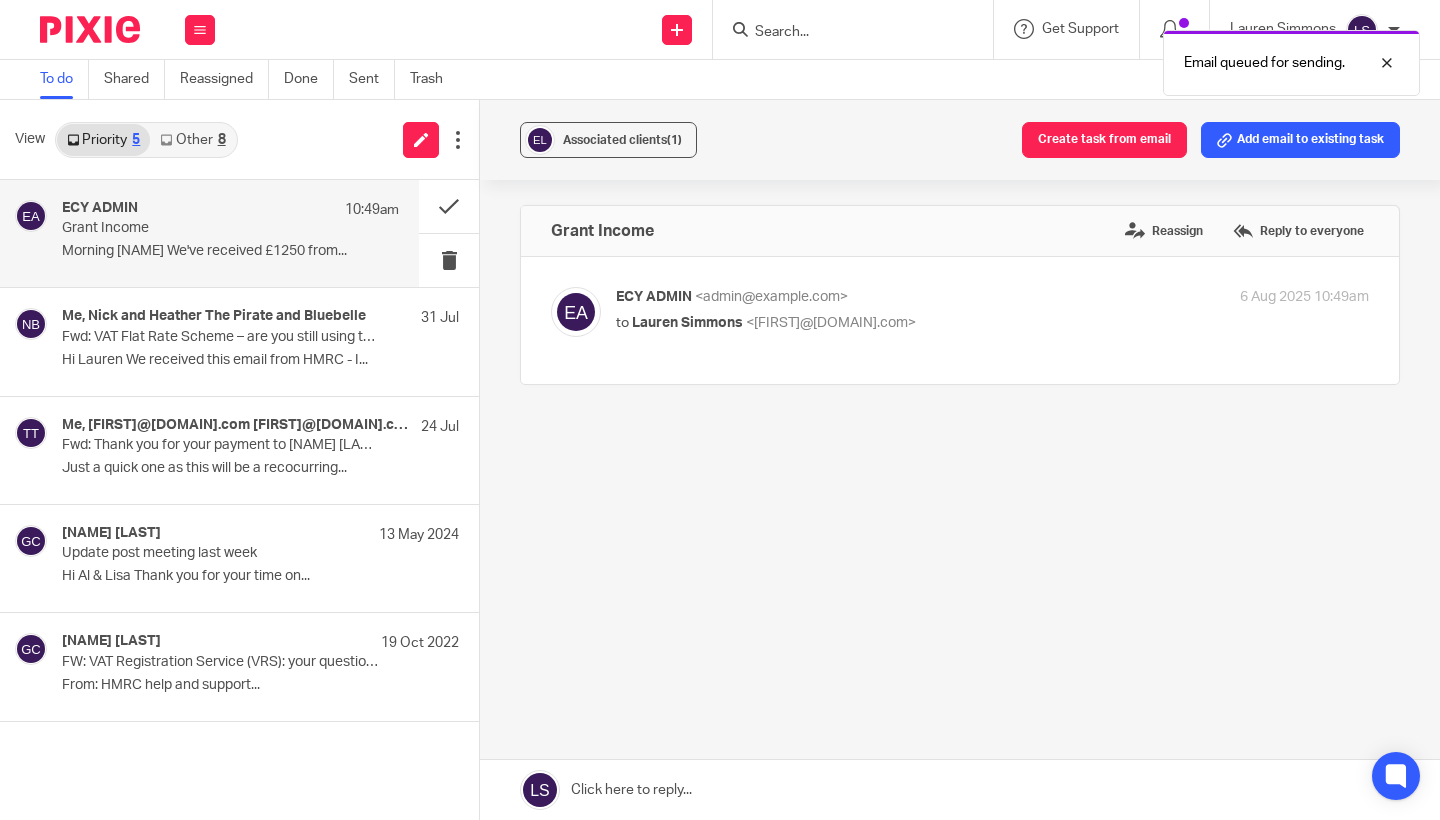 scroll, scrollTop: 0, scrollLeft: 0, axis: both 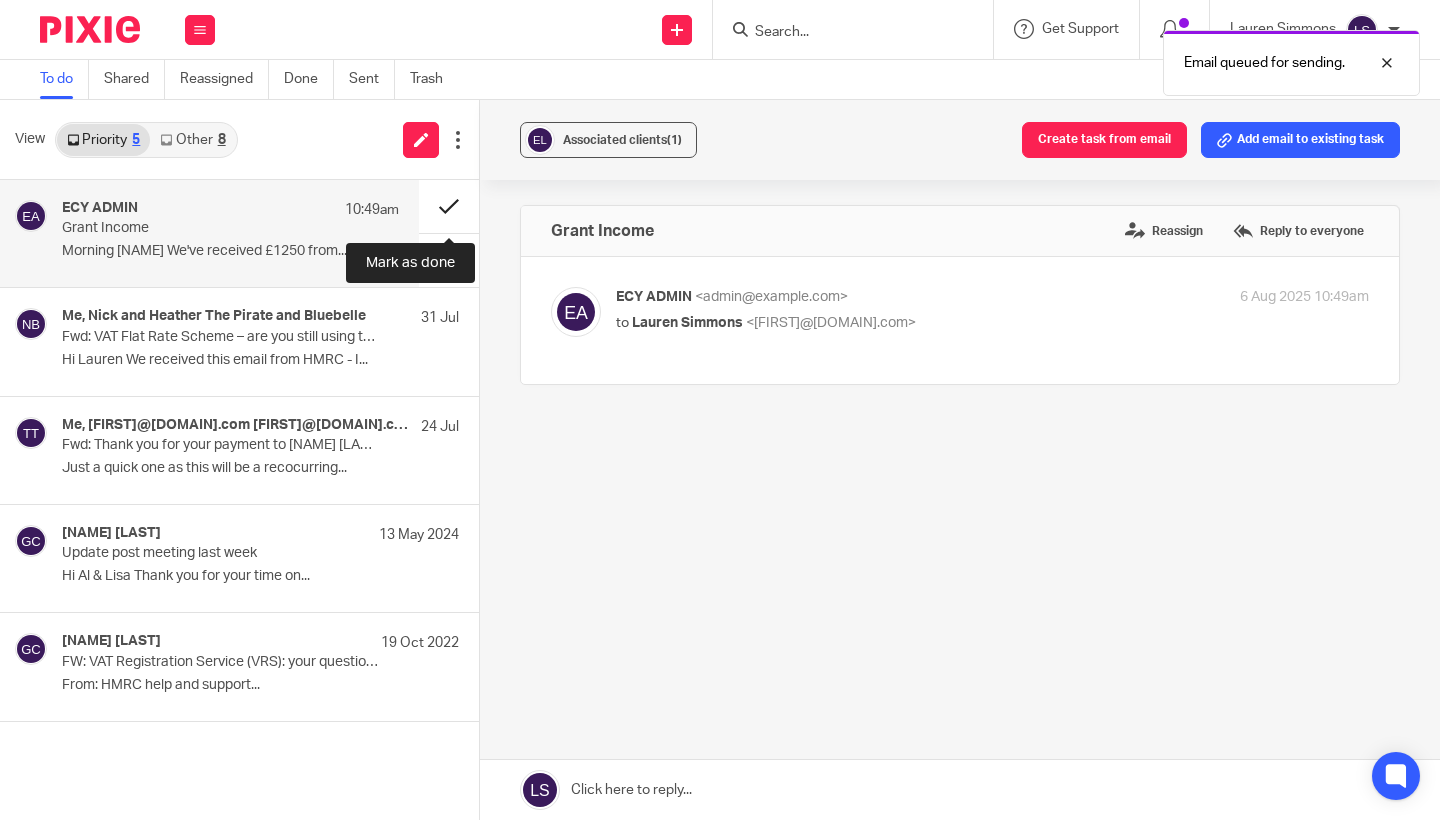 click at bounding box center [449, 206] 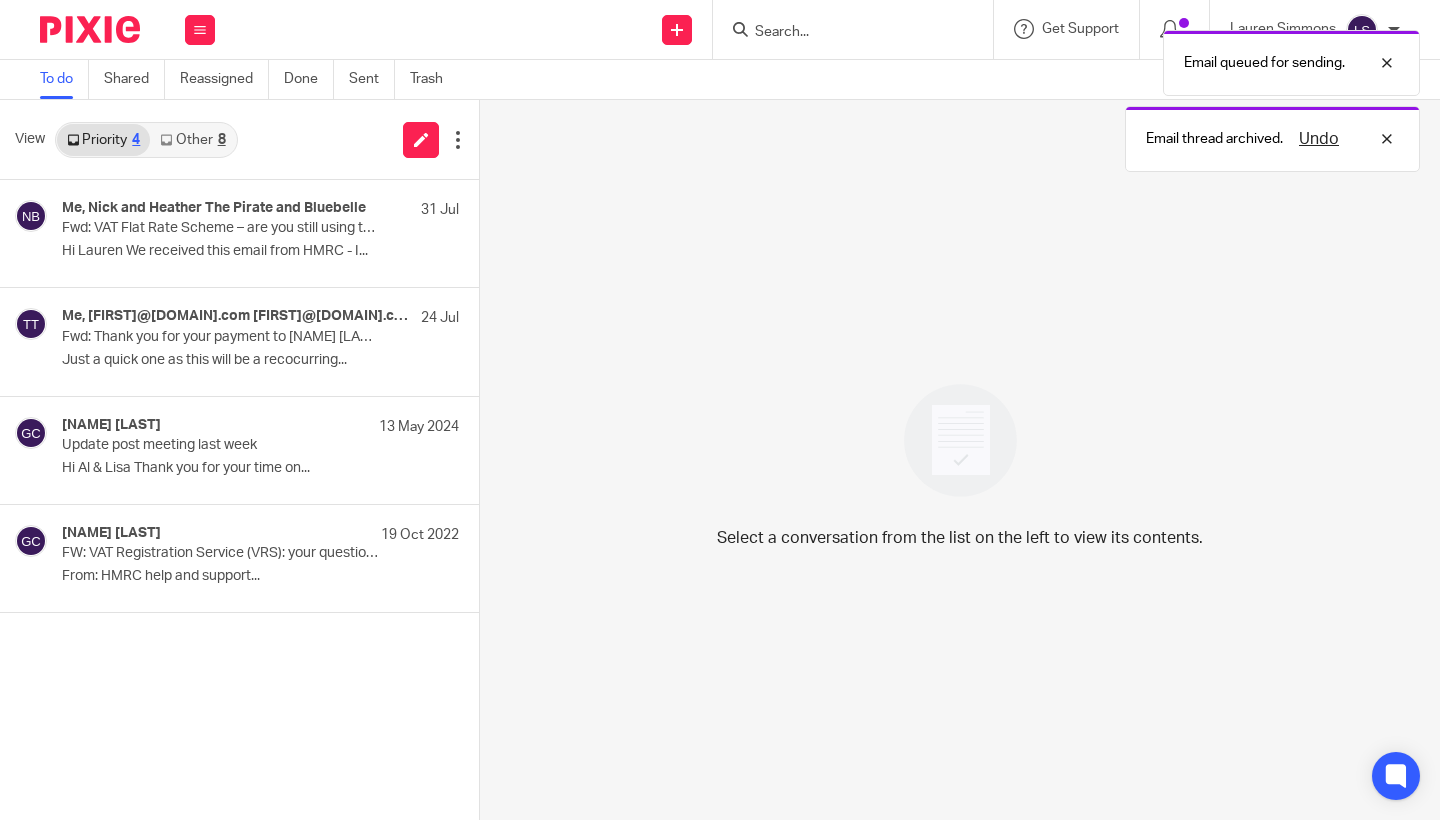 click on "8" at bounding box center (222, 140) 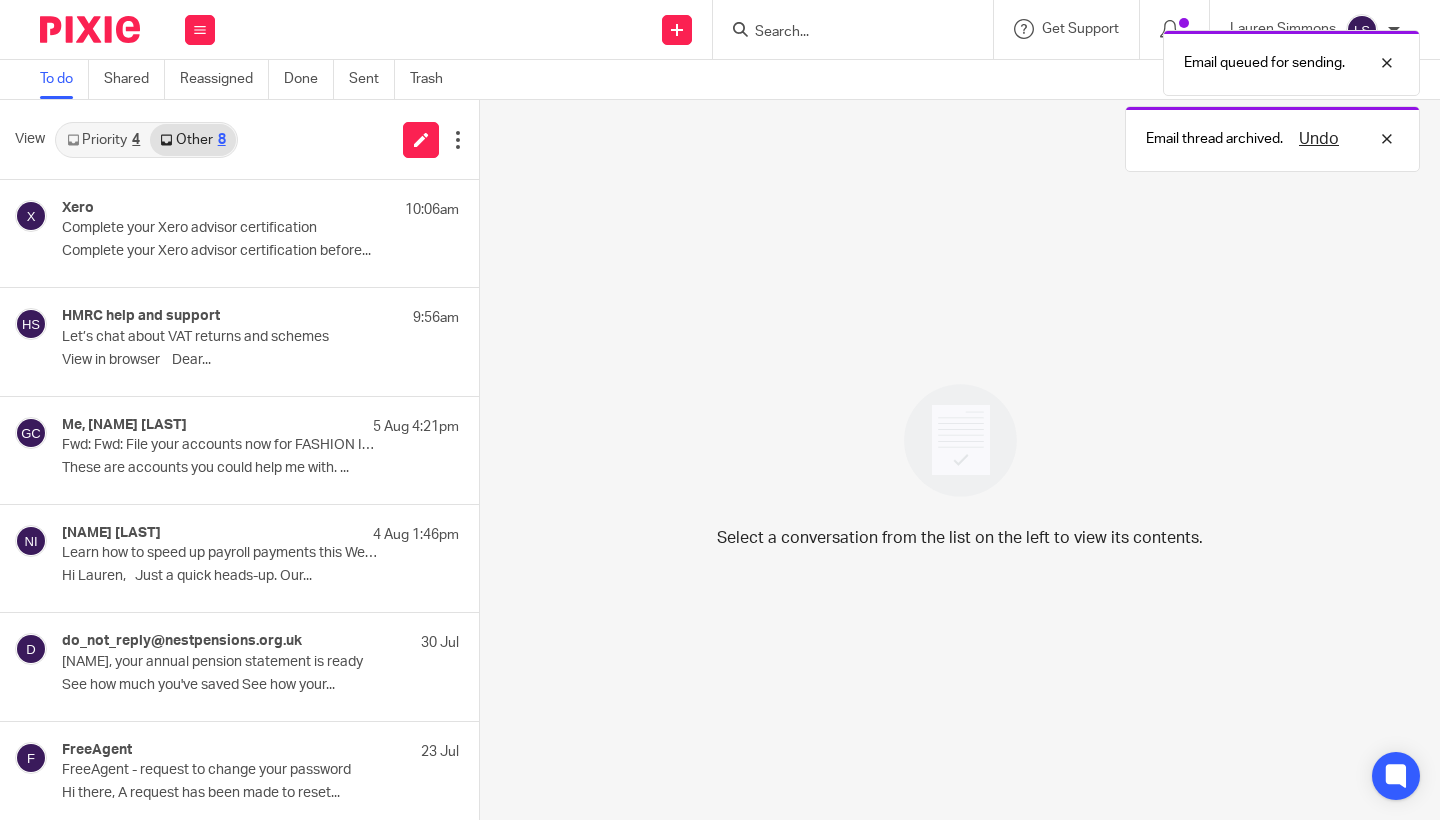 click on "Priority
4" at bounding box center (103, 140) 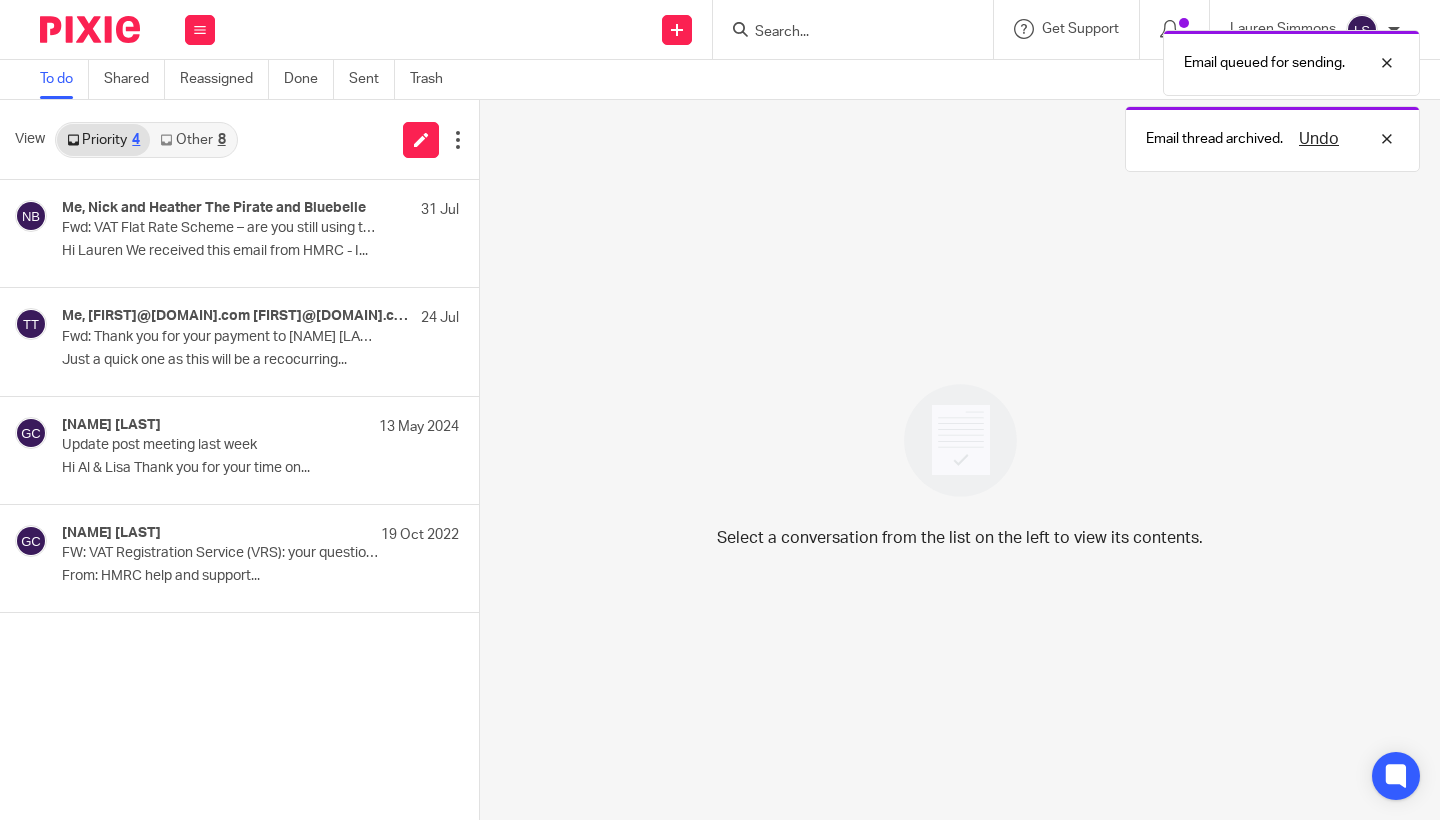 click on "Other
8" at bounding box center (192, 140) 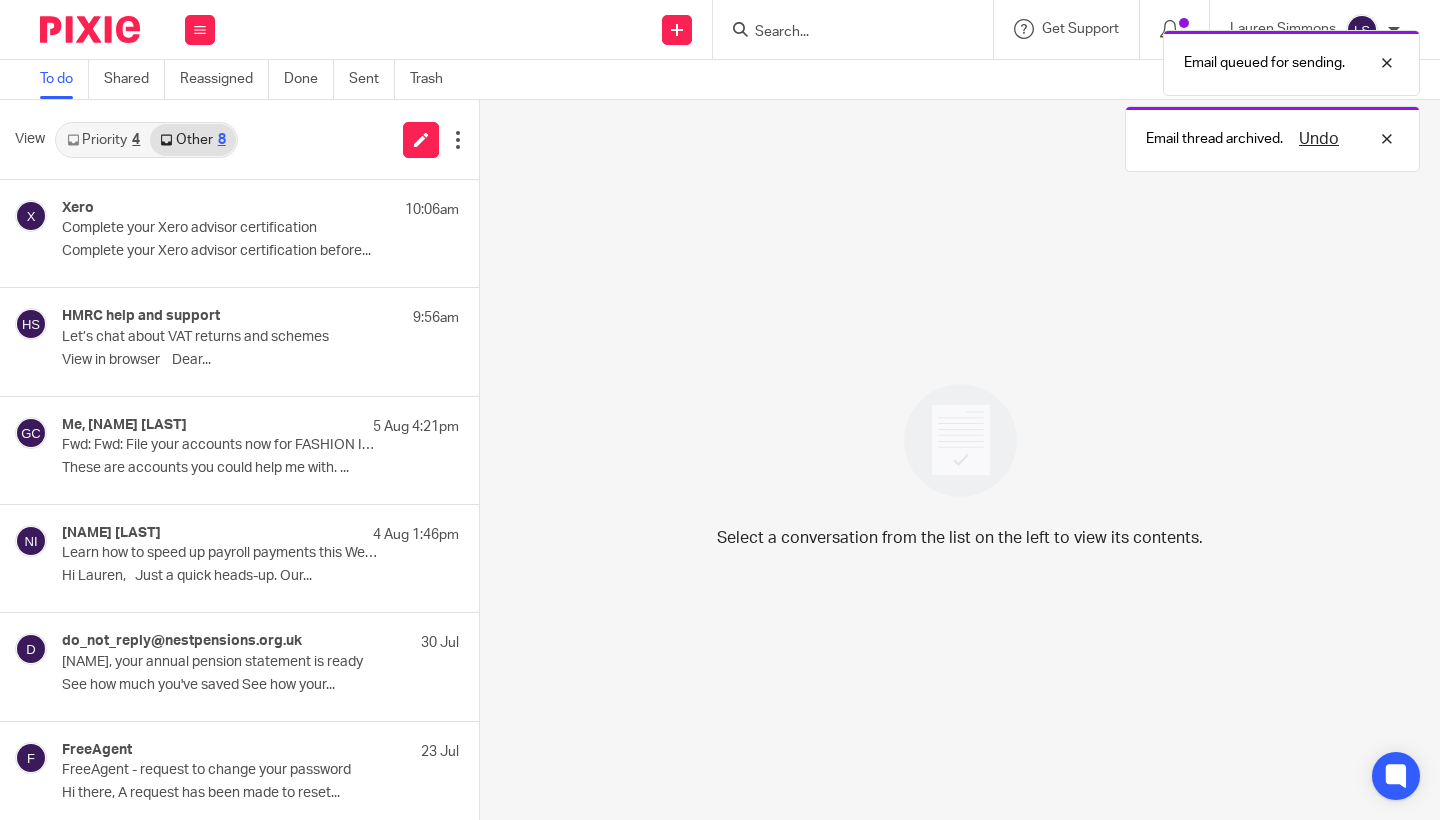 click on "Priority
4" at bounding box center [103, 140] 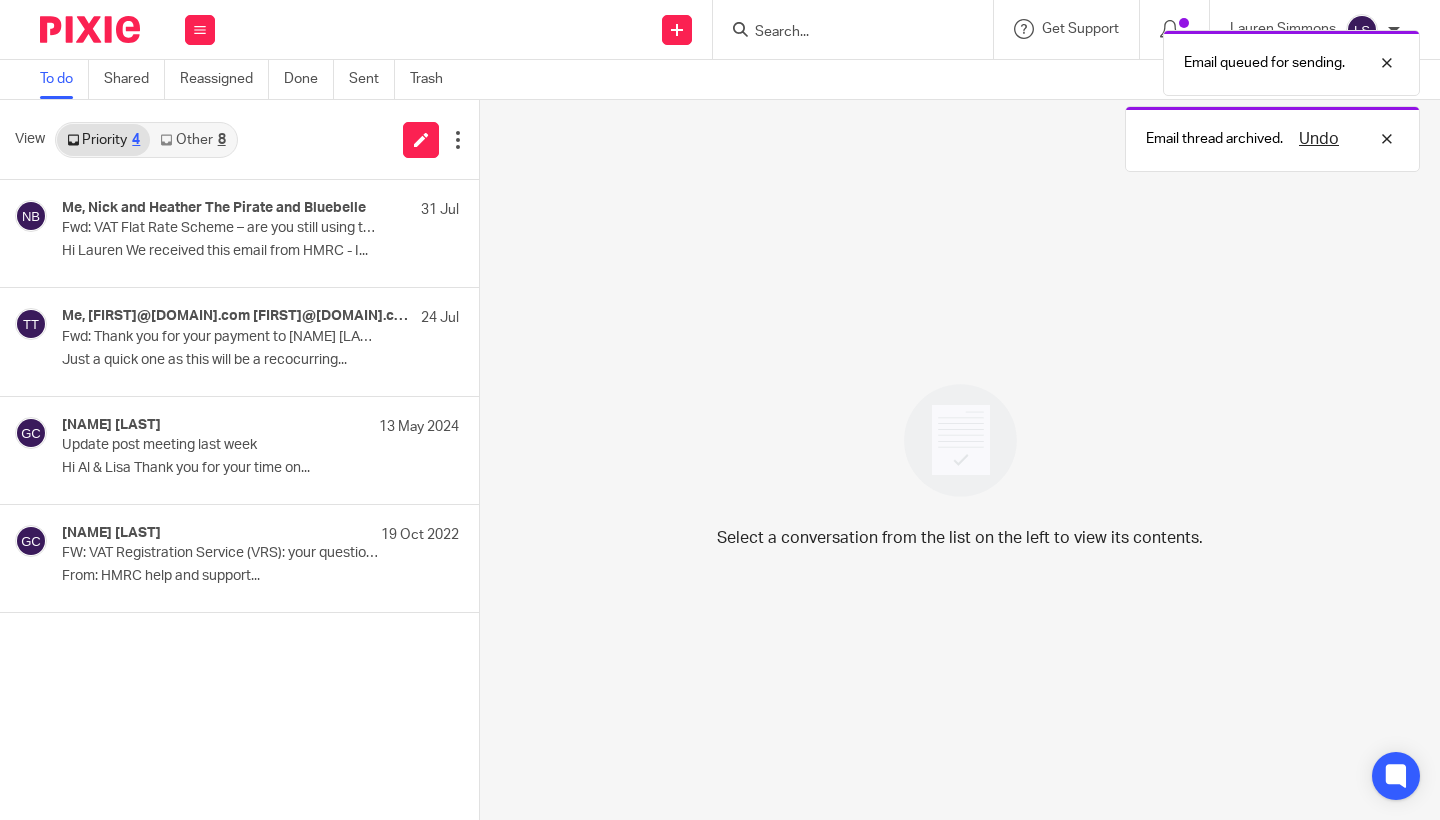 click on "Other
8" at bounding box center (192, 140) 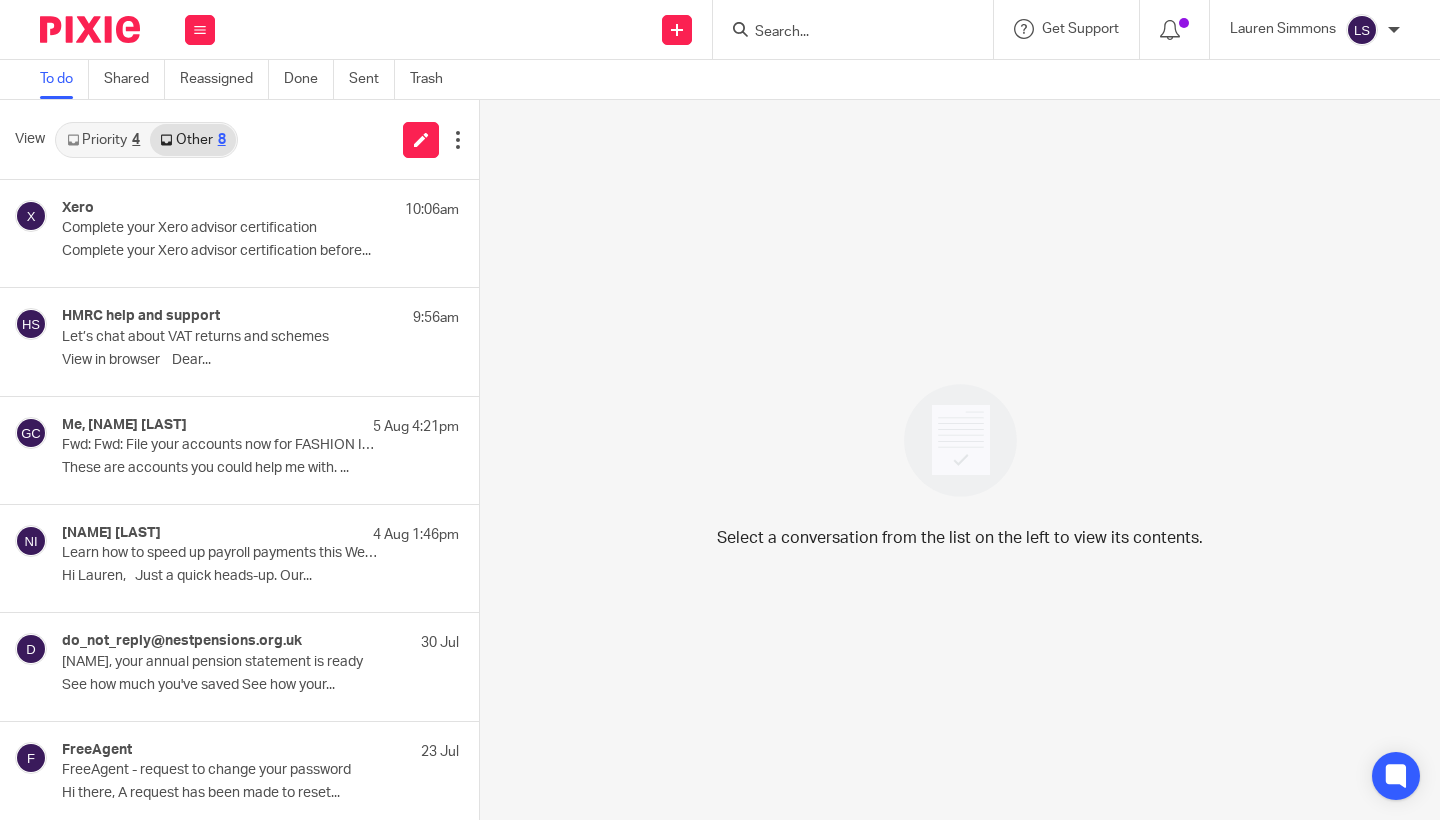 click on "Priority
4" at bounding box center (103, 140) 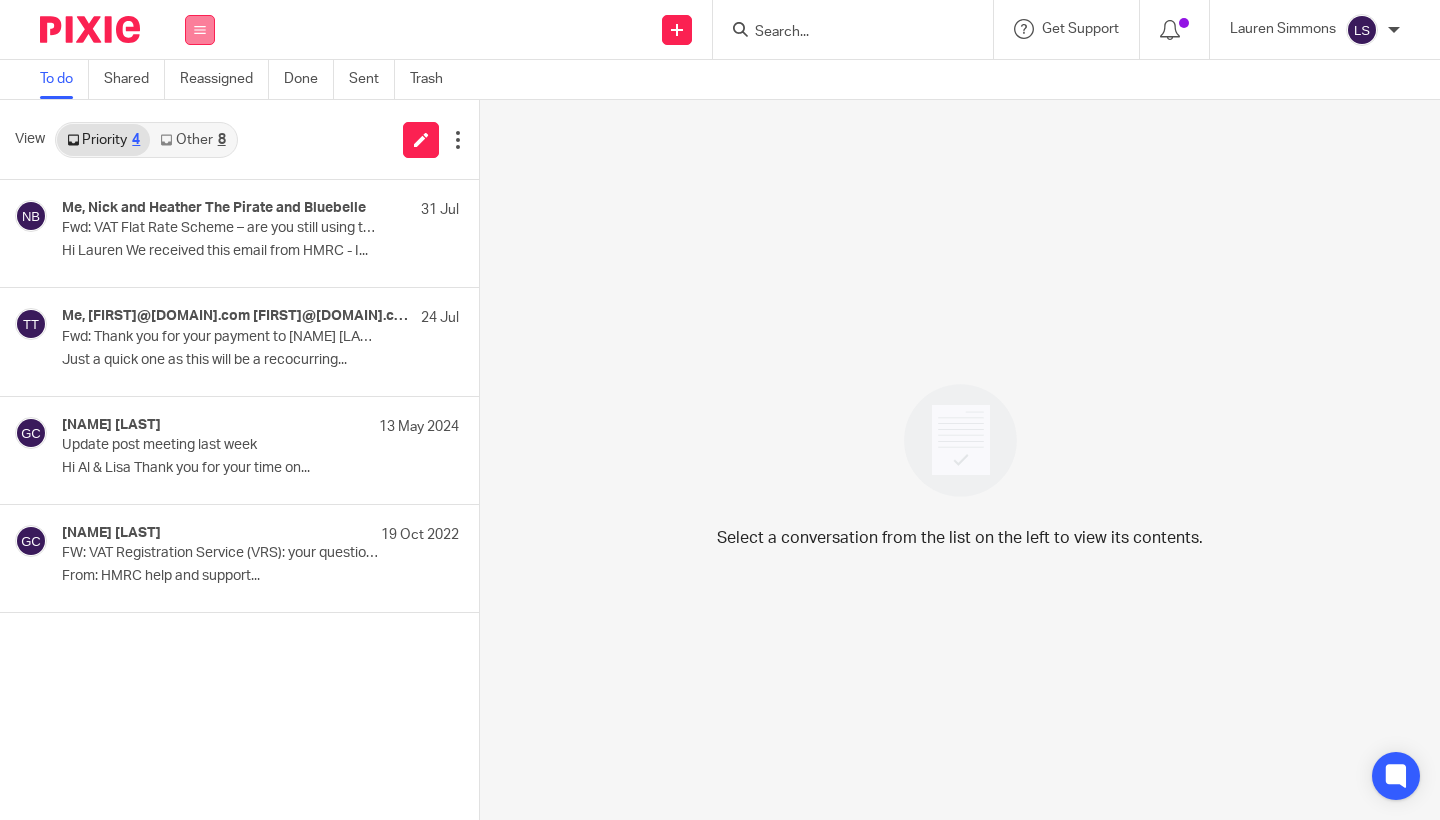 click at bounding box center [200, 30] 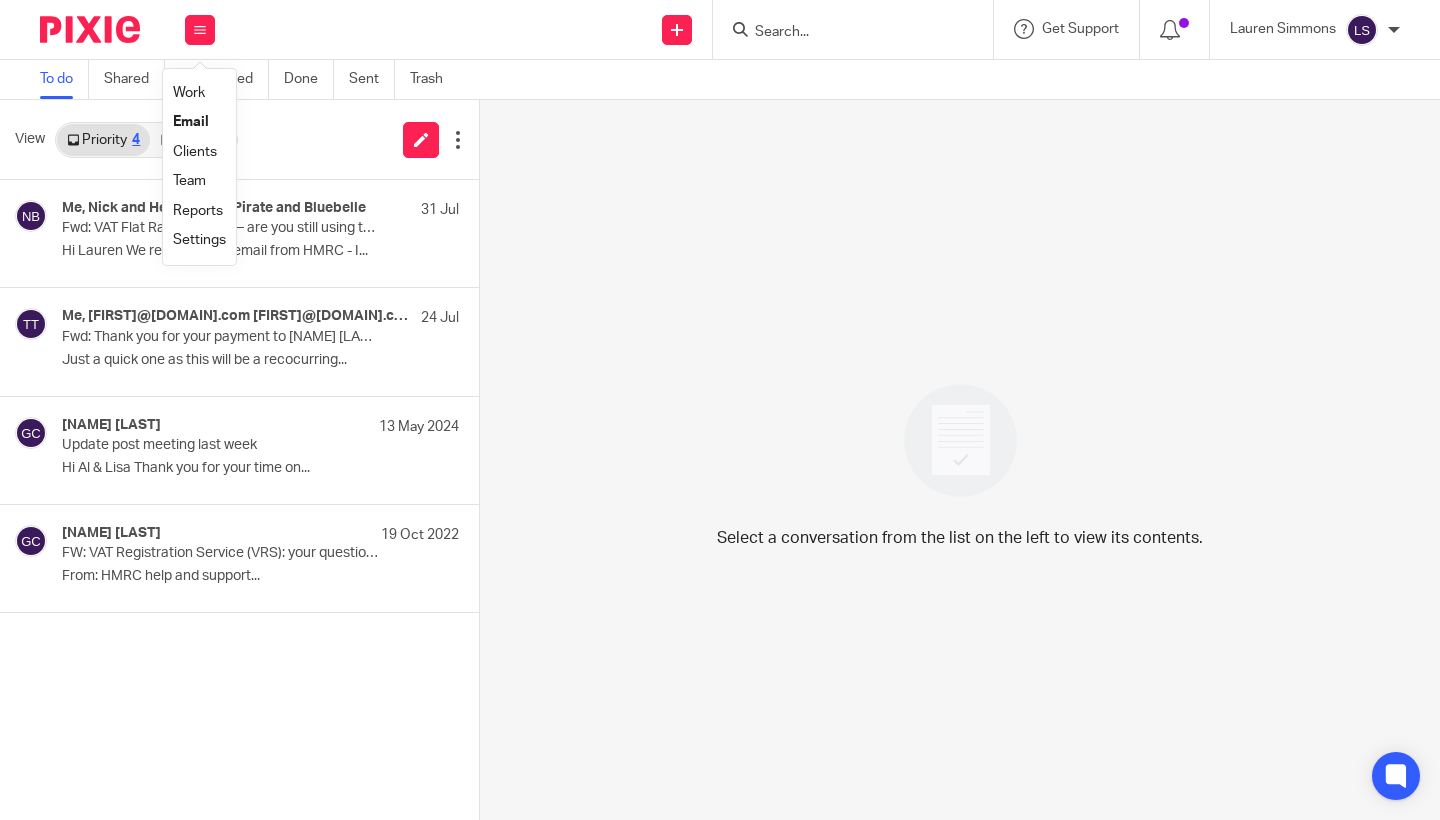click on "Email" at bounding box center [191, 122] 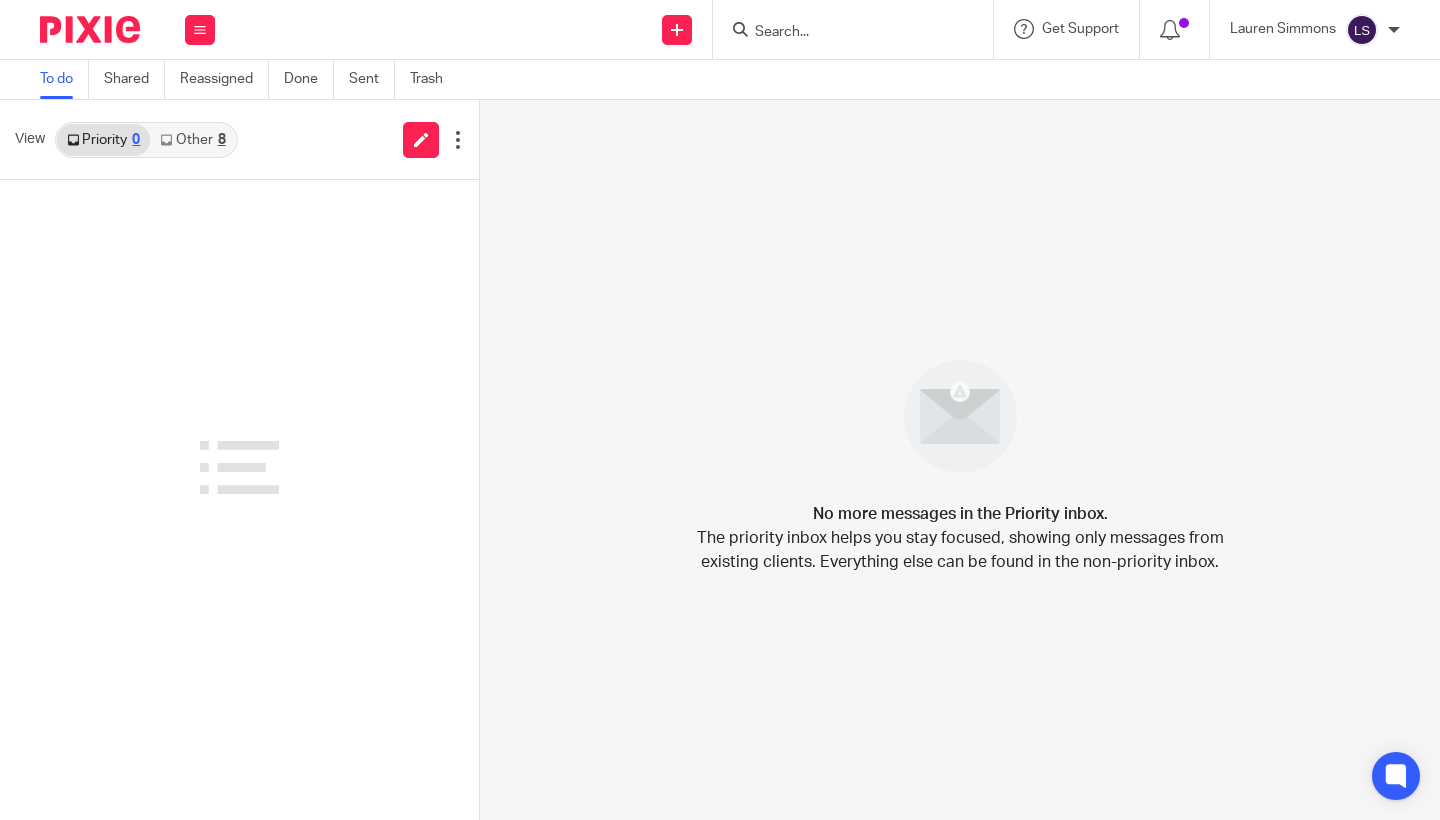 scroll, scrollTop: 0, scrollLeft: 0, axis: both 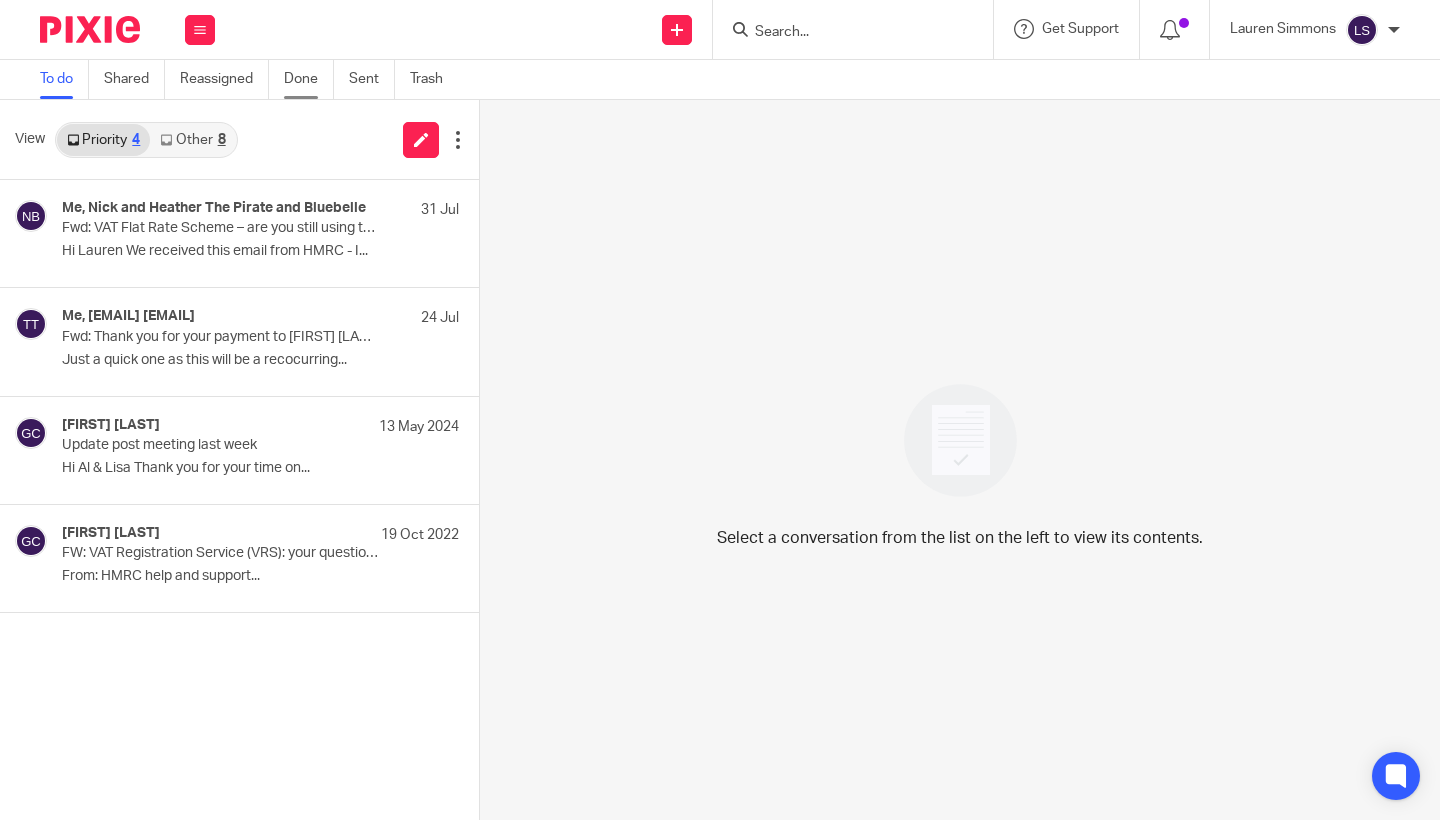 click on "Done" at bounding box center (309, 79) 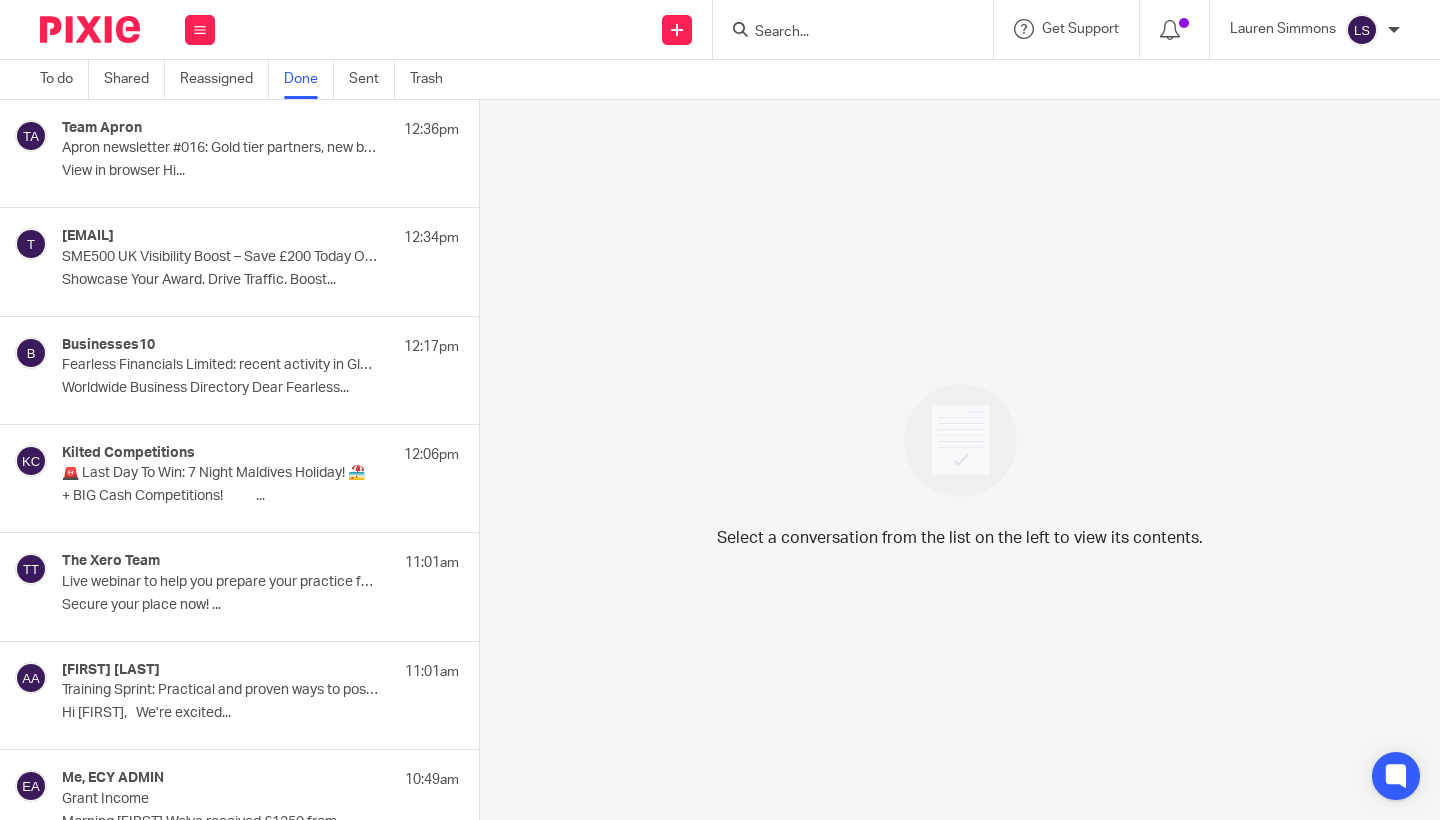 scroll, scrollTop: 0, scrollLeft: 0, axis: both 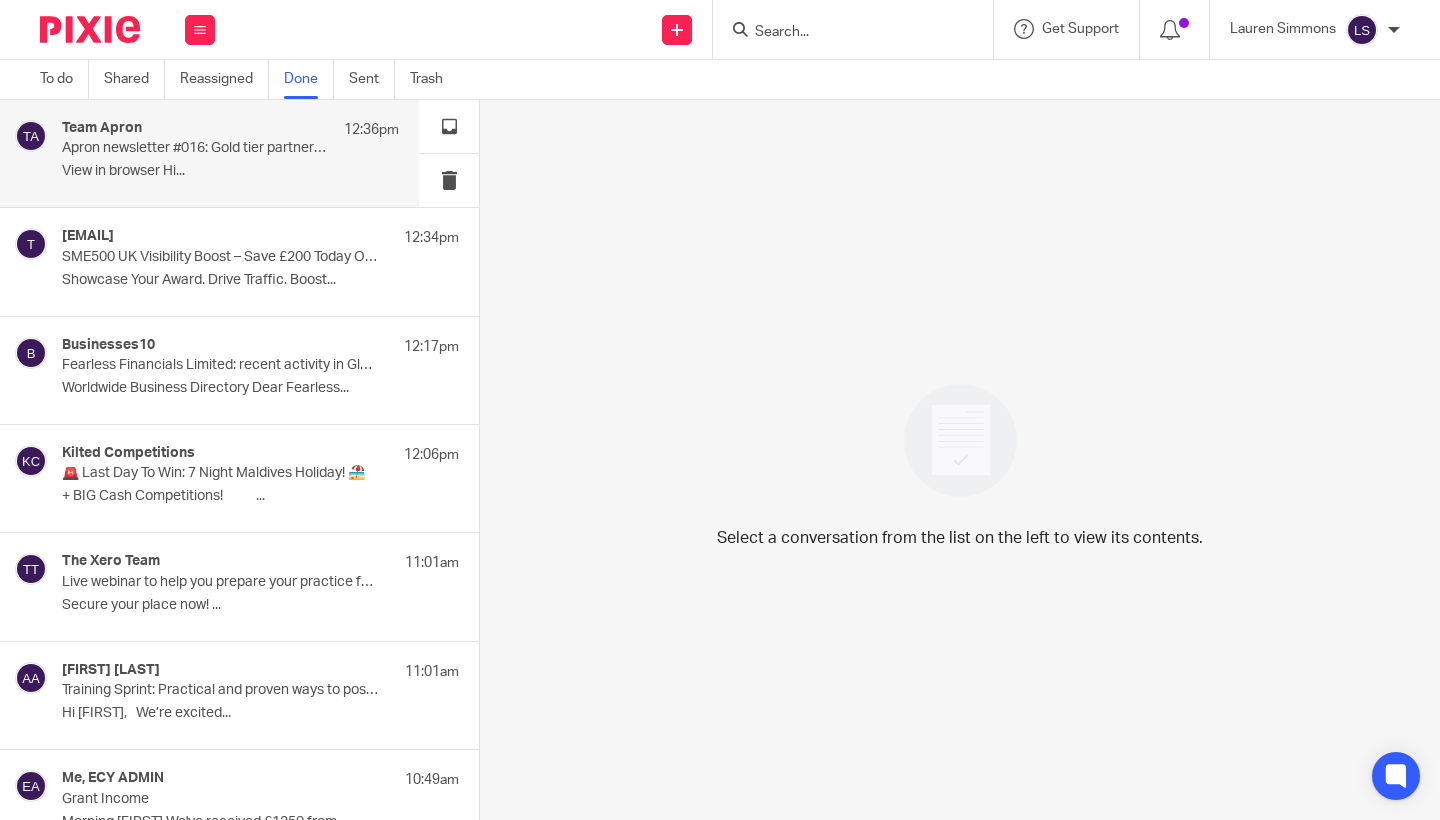 click on "View in browser                        Hi..." at bounding box center [230, 171] 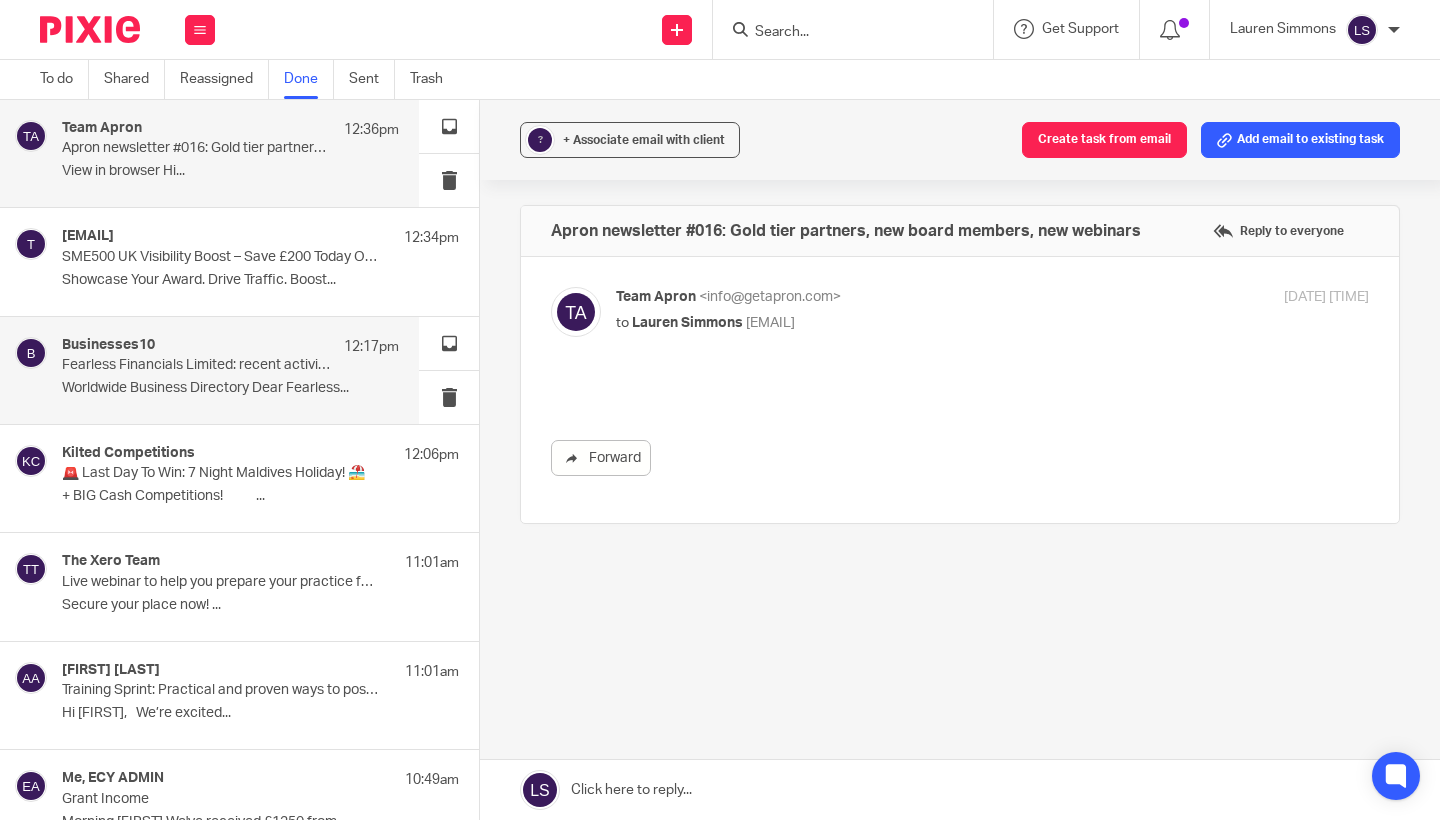 click on "Businesses10
[TIME]   Fearless Financials Limited: recent activity in [CITY]   Worldwide Business Directory   Dear Fearless..." at bounding box center (209, 370) 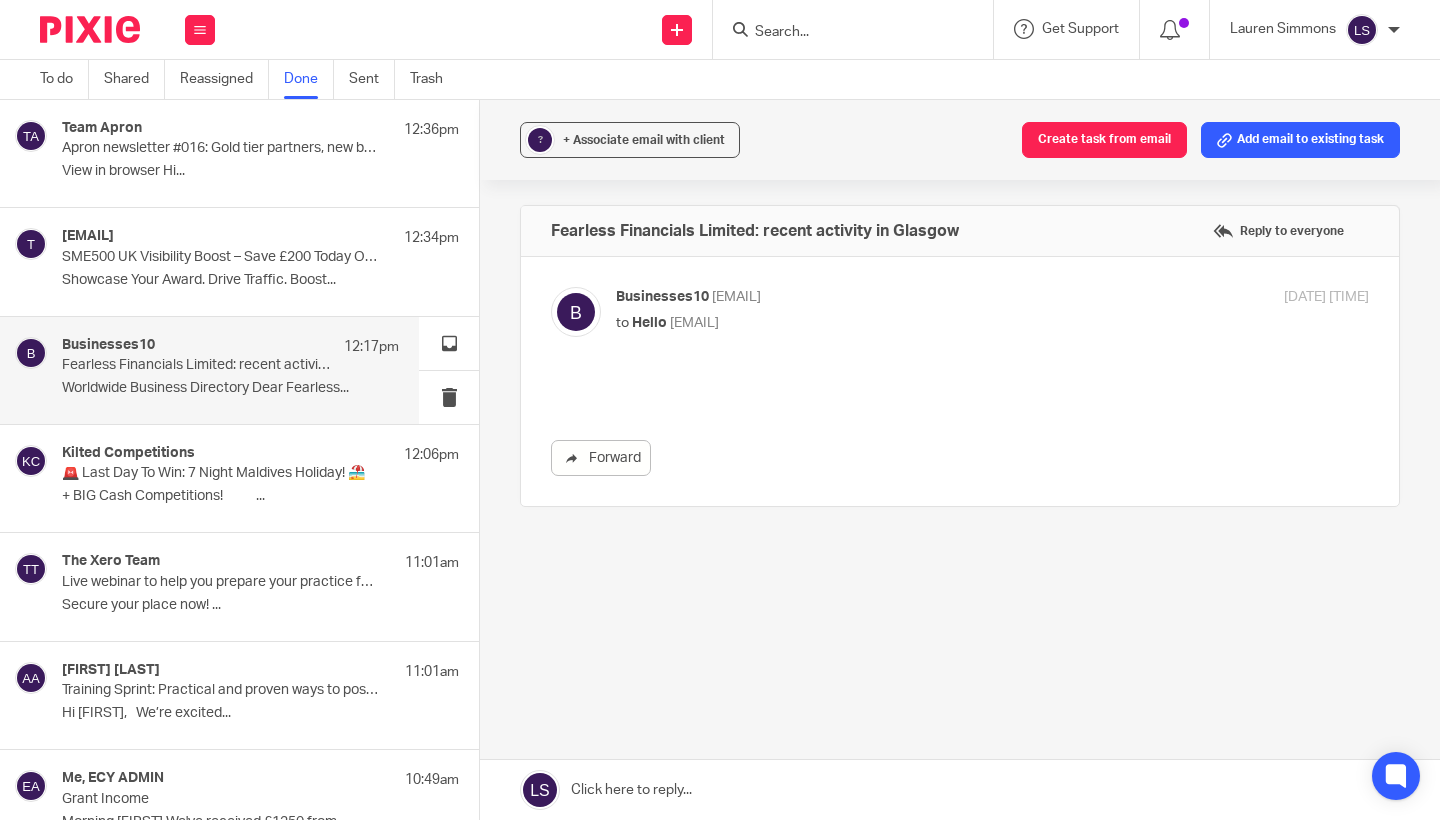 scroll, scrollTop: 0, scrollLeft: 0, axis: both 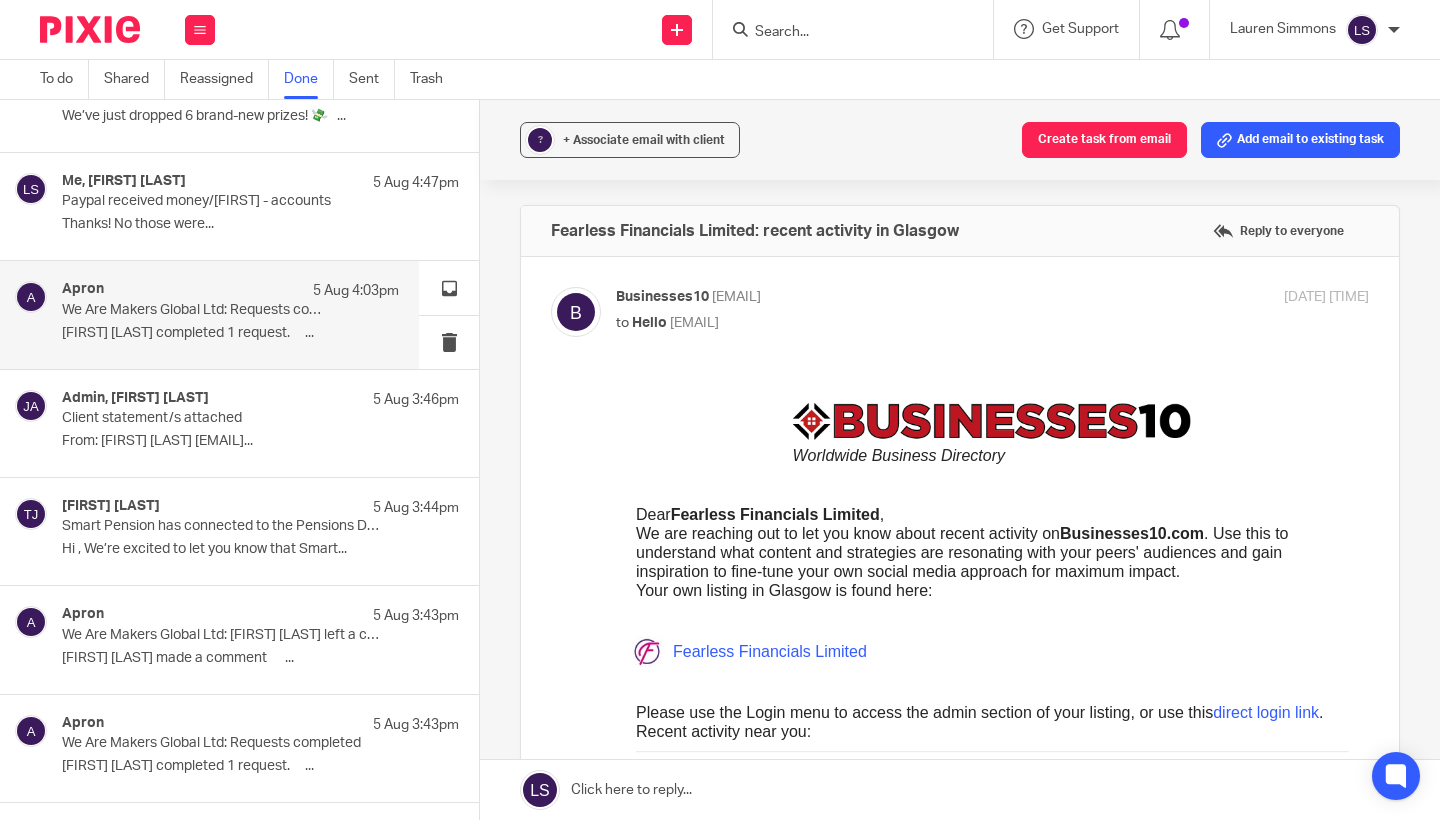 click on "Apron
[DATE] [TIME]   We Are Makers Global Ltd: Requests completed   [FIRST] [LAST] completed 1 request.  ͏ ‌   ͏..." at bounding box center (230, 314) 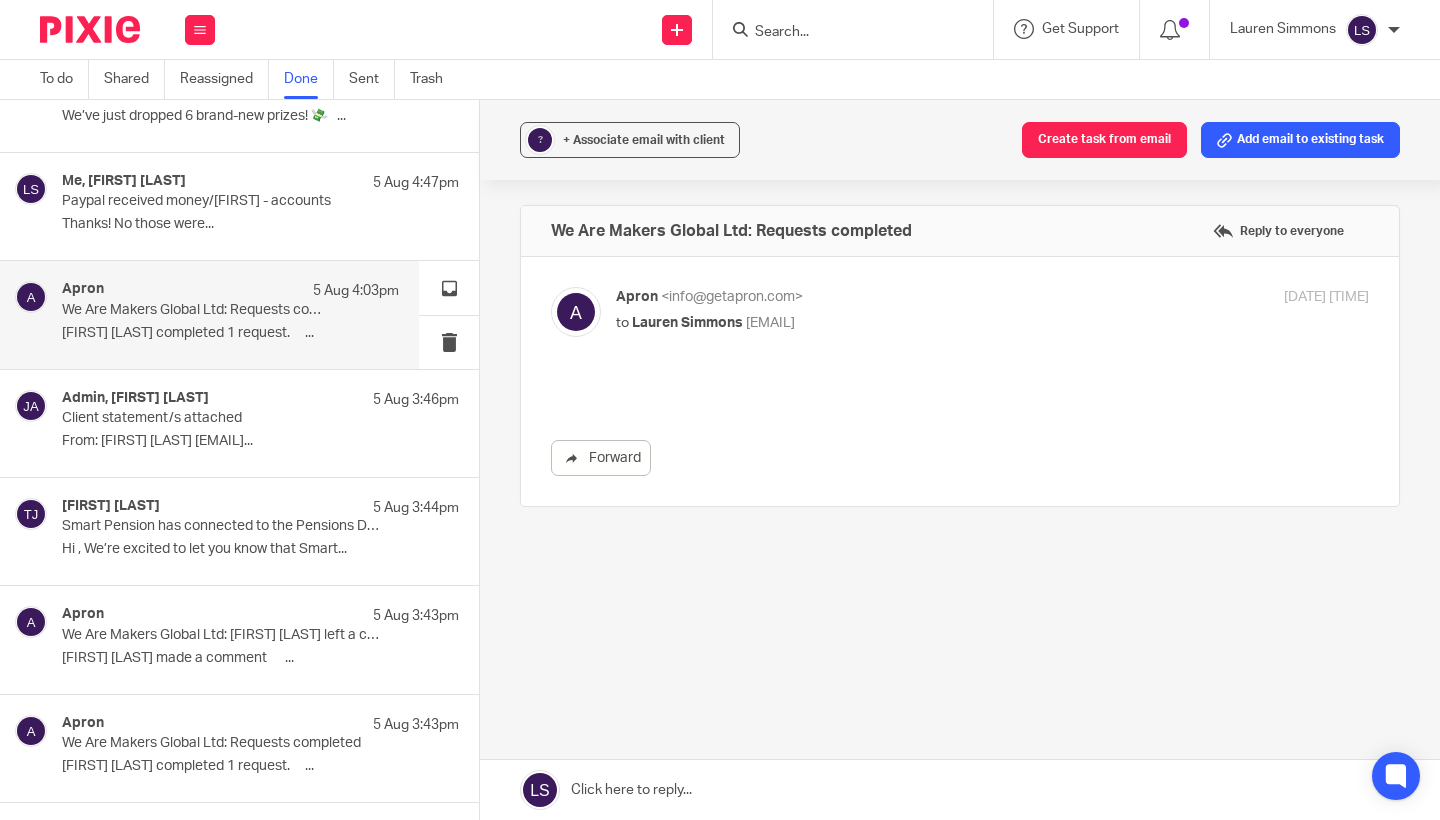 scroll, scrollTop: 0, scrollLeft: 0, axis: both 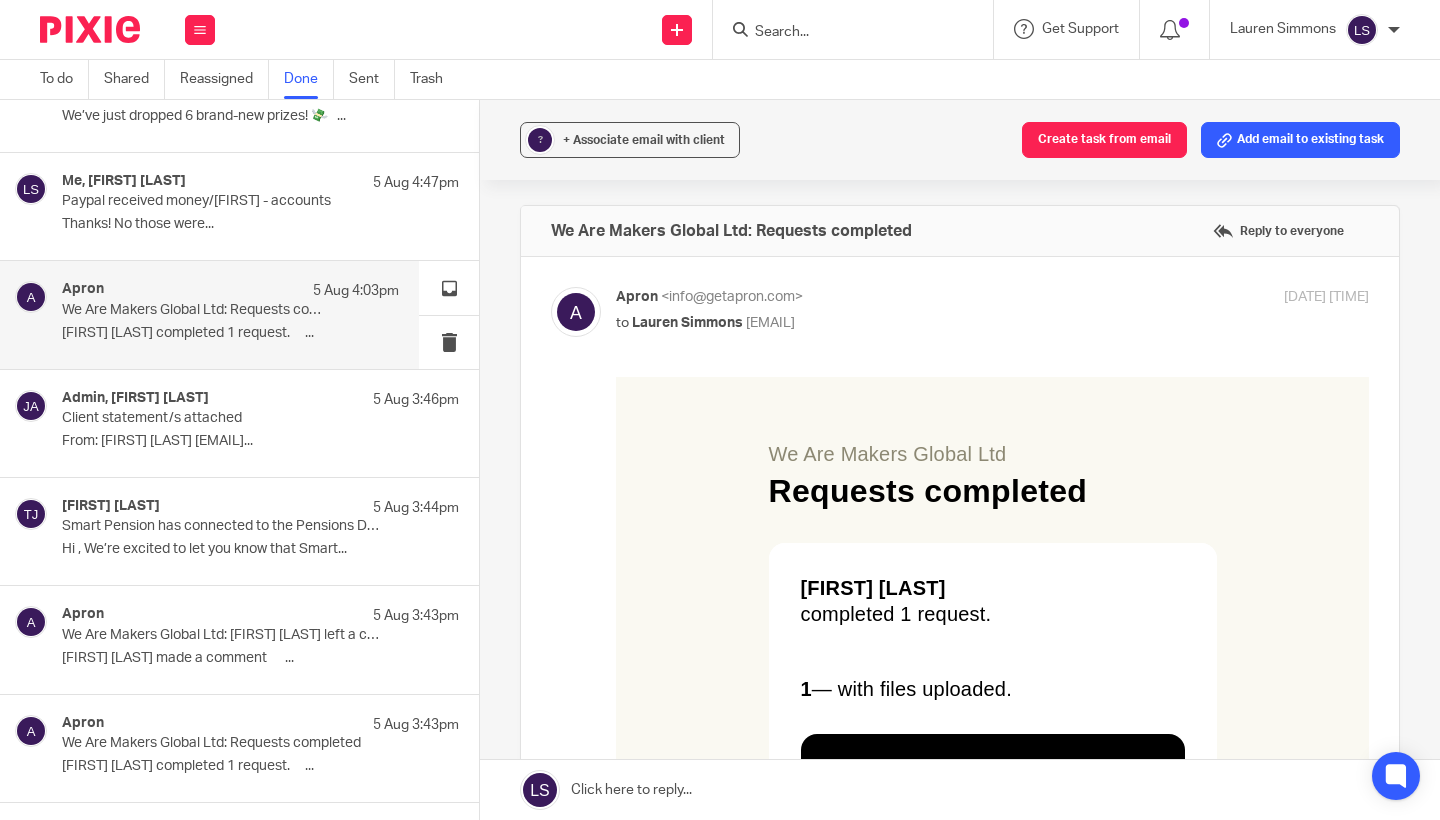 click on "We Are Makers Global Ltd Requests completed [FIRST] [LAST] completed 1 request. 1  — with files uploaded. View All" at bounding box center [992, 635] 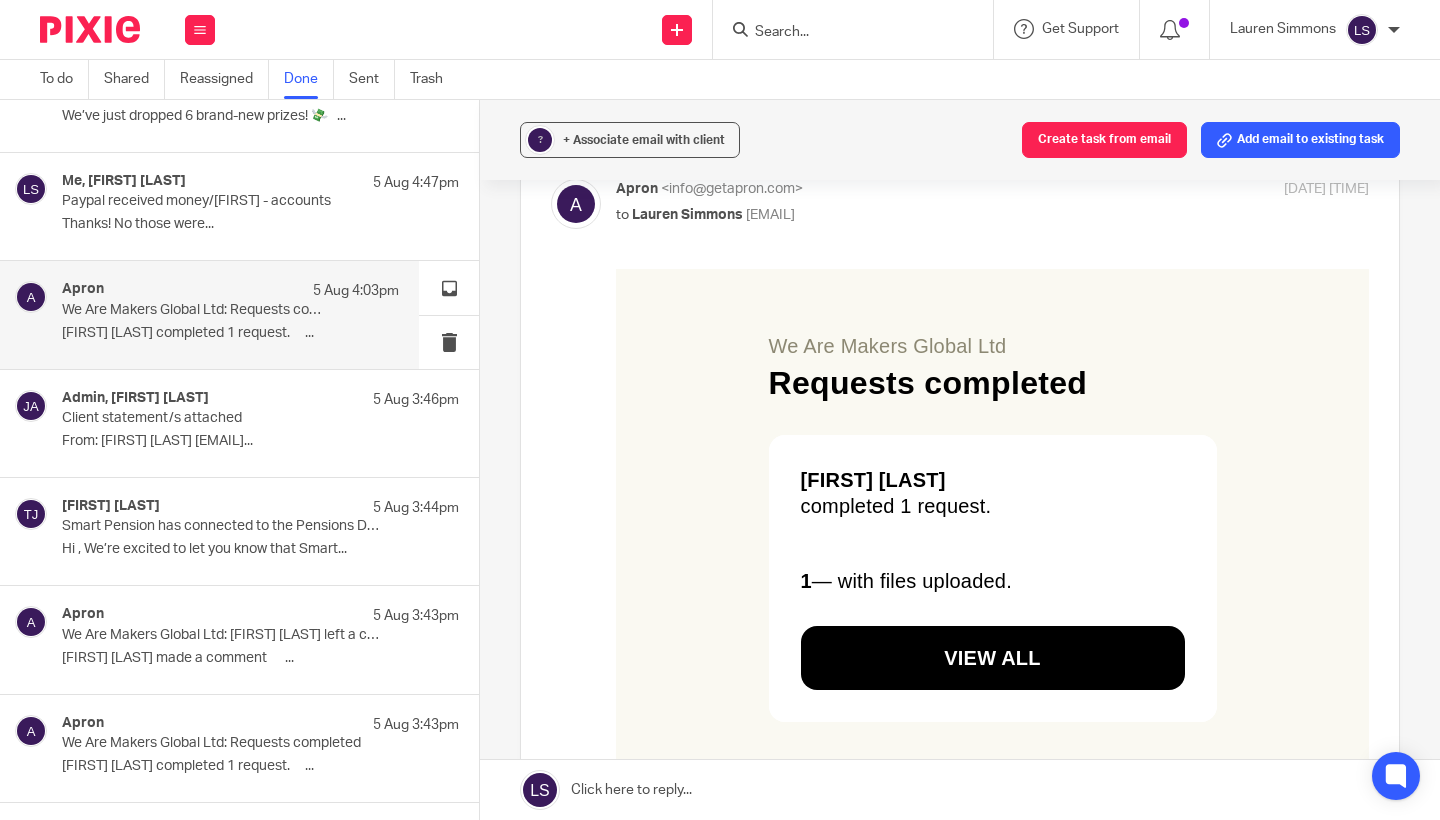 scroll, scrollTop: 59, scrollLeft: 0, axis: vertical 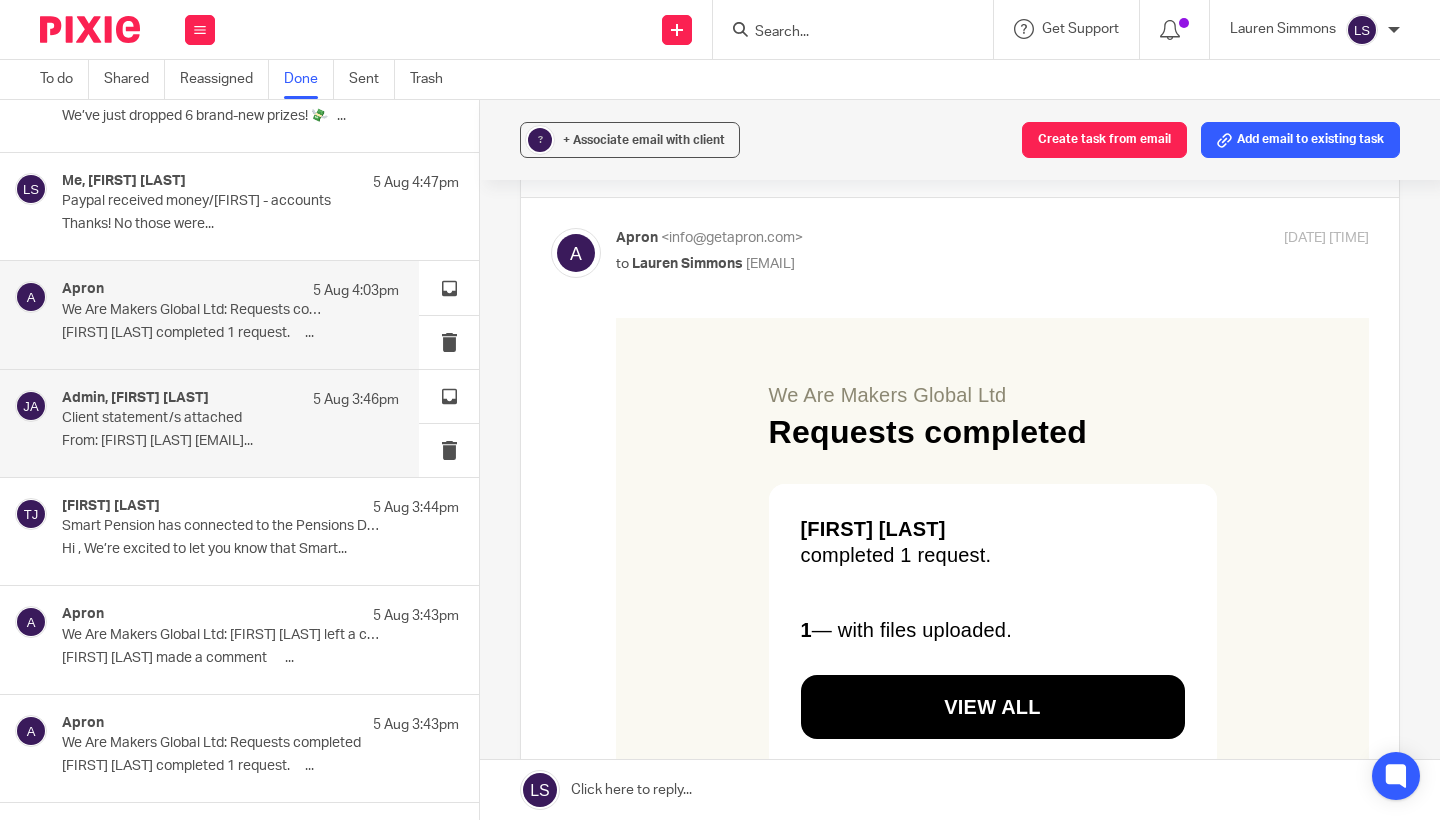 click on "Admin, [FIRST] [LAST]
[DATE] [TIME]" at bounding box center (230, 400) 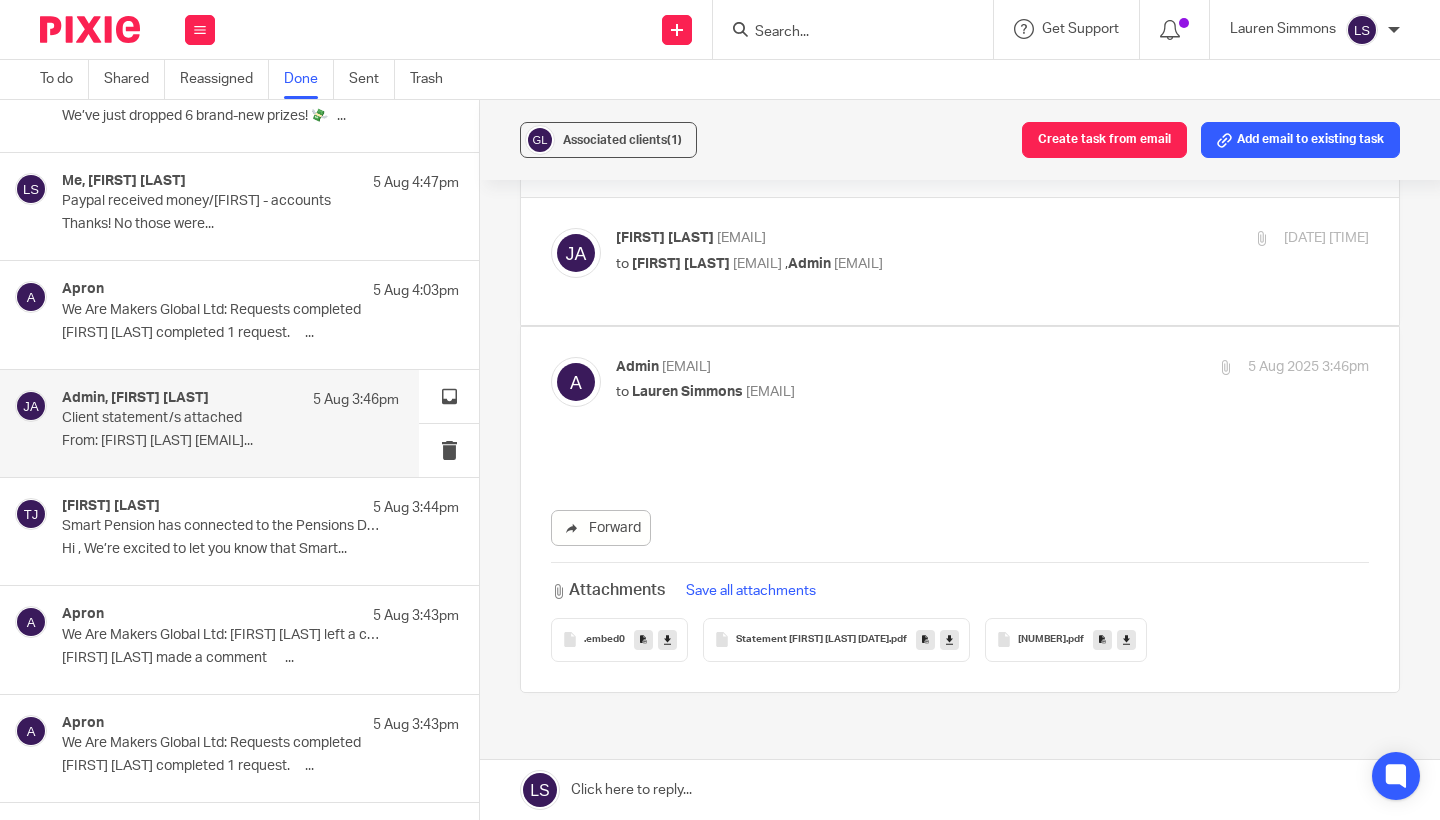 scroll, scrollTop: 0, scrollLeft: 0, axis: both 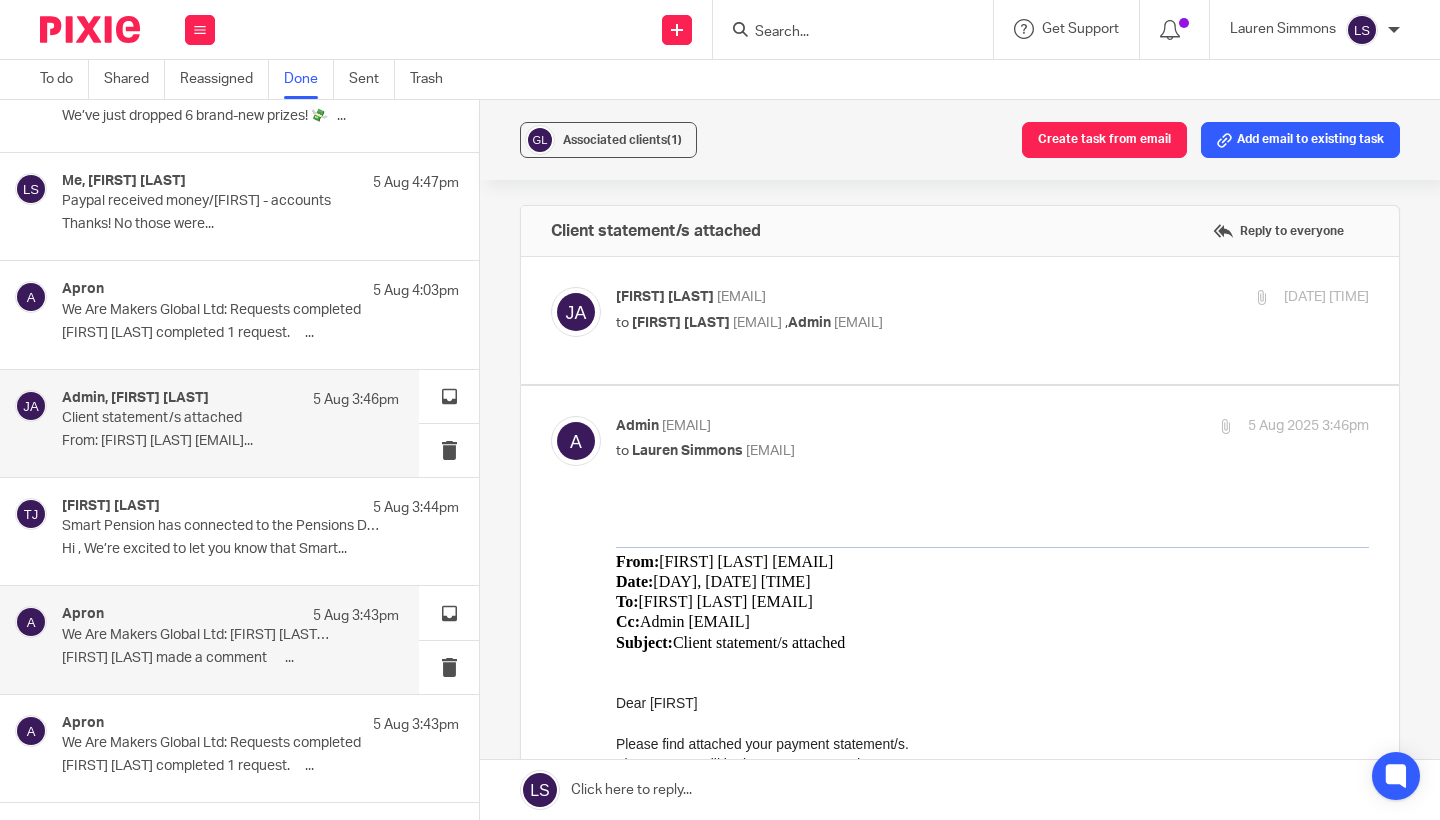 click on "Apron
[DATE] [TIME]   We Are Makers Global Ltd: [FIRST] [LAST] left a comment   [FIRST] [LAST] made a comment  ͏ ‌   ͏ ‌..." at bounding box center [209, 639] 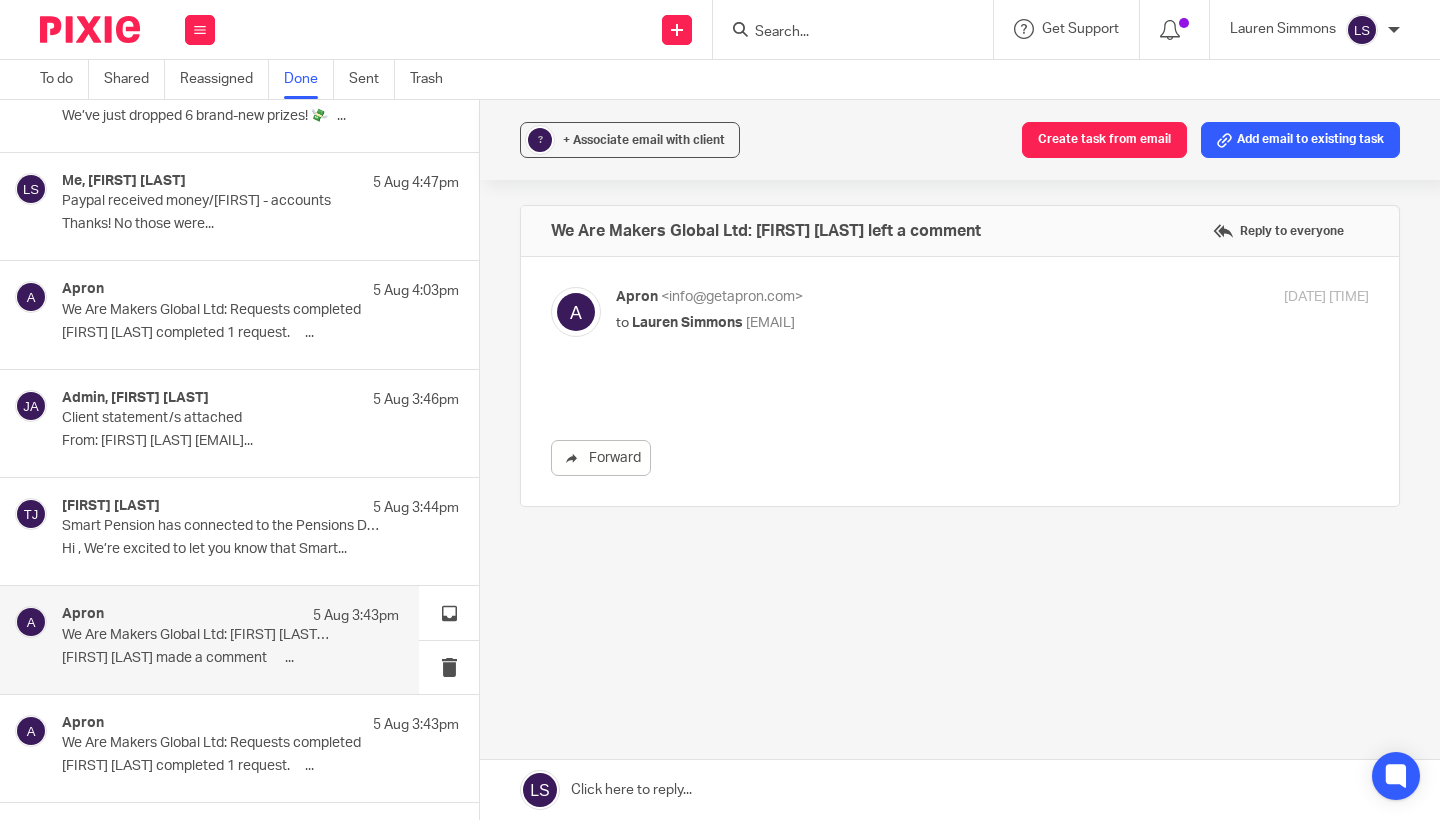 scroll, scrollTop: 0, scrollLeft: 0, axis: both 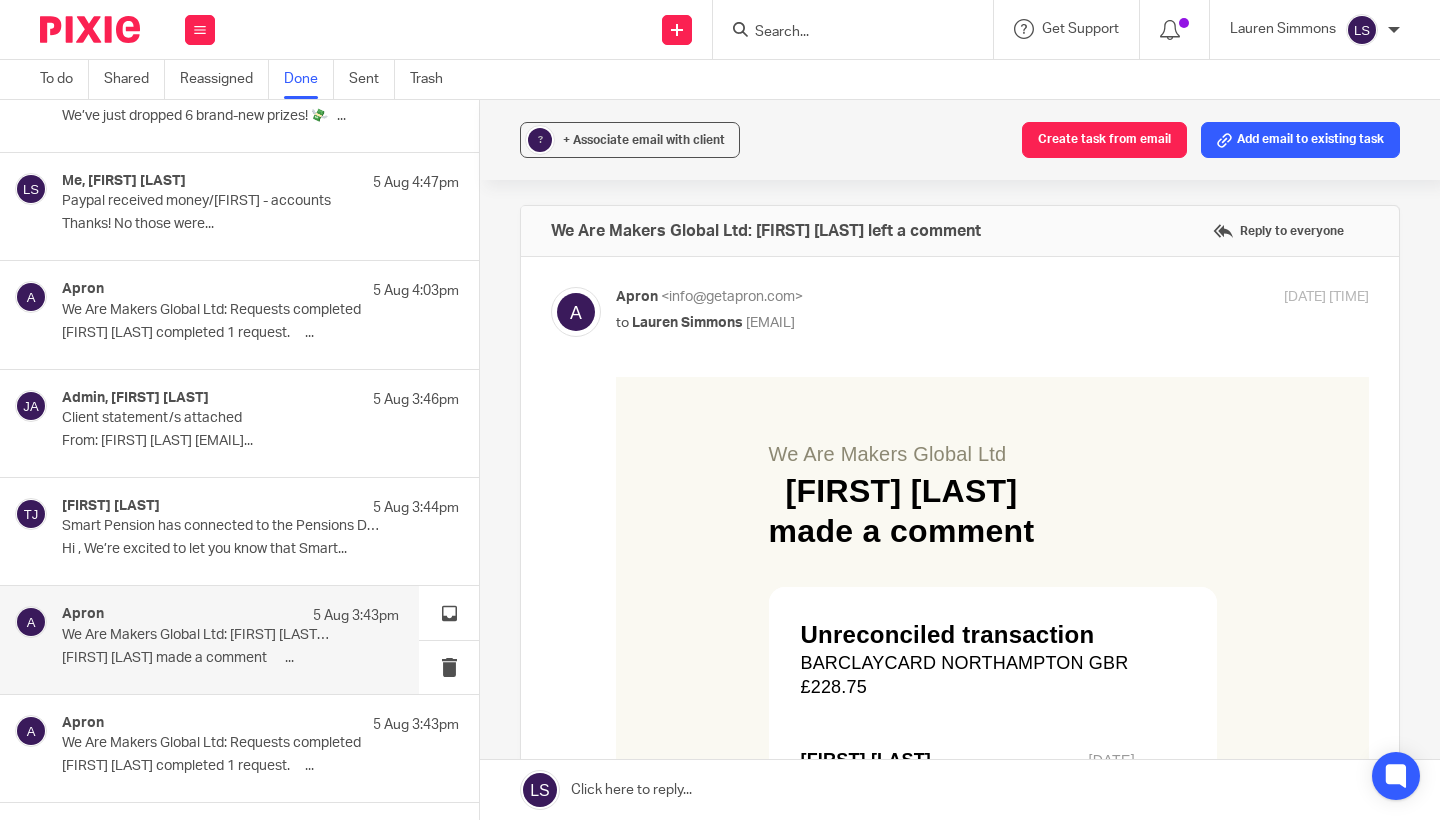 click on "We Are Makers Global Ltd [FIRST] [LAST] made a comment Unreconciled transaction BARCLAYCARD NORTHAMPTON GBR  £228.75 [FIRST] [LAST] [DATE] Toll Fee in the [STATE] Go to Apron" at bounding box center [992, 686] 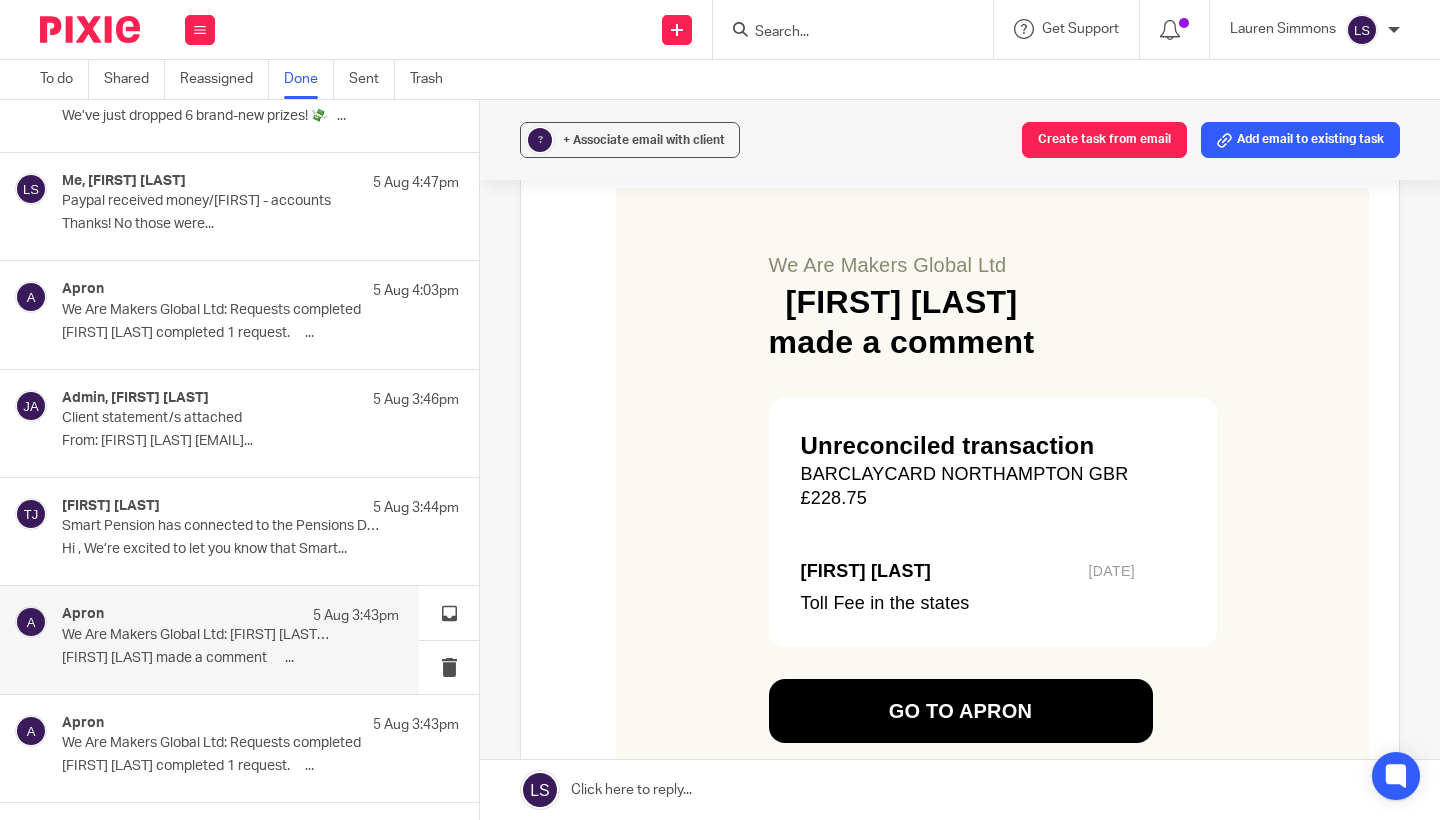 scroll, scrollTop: 201, scrollLeft: 0, axis: vertical 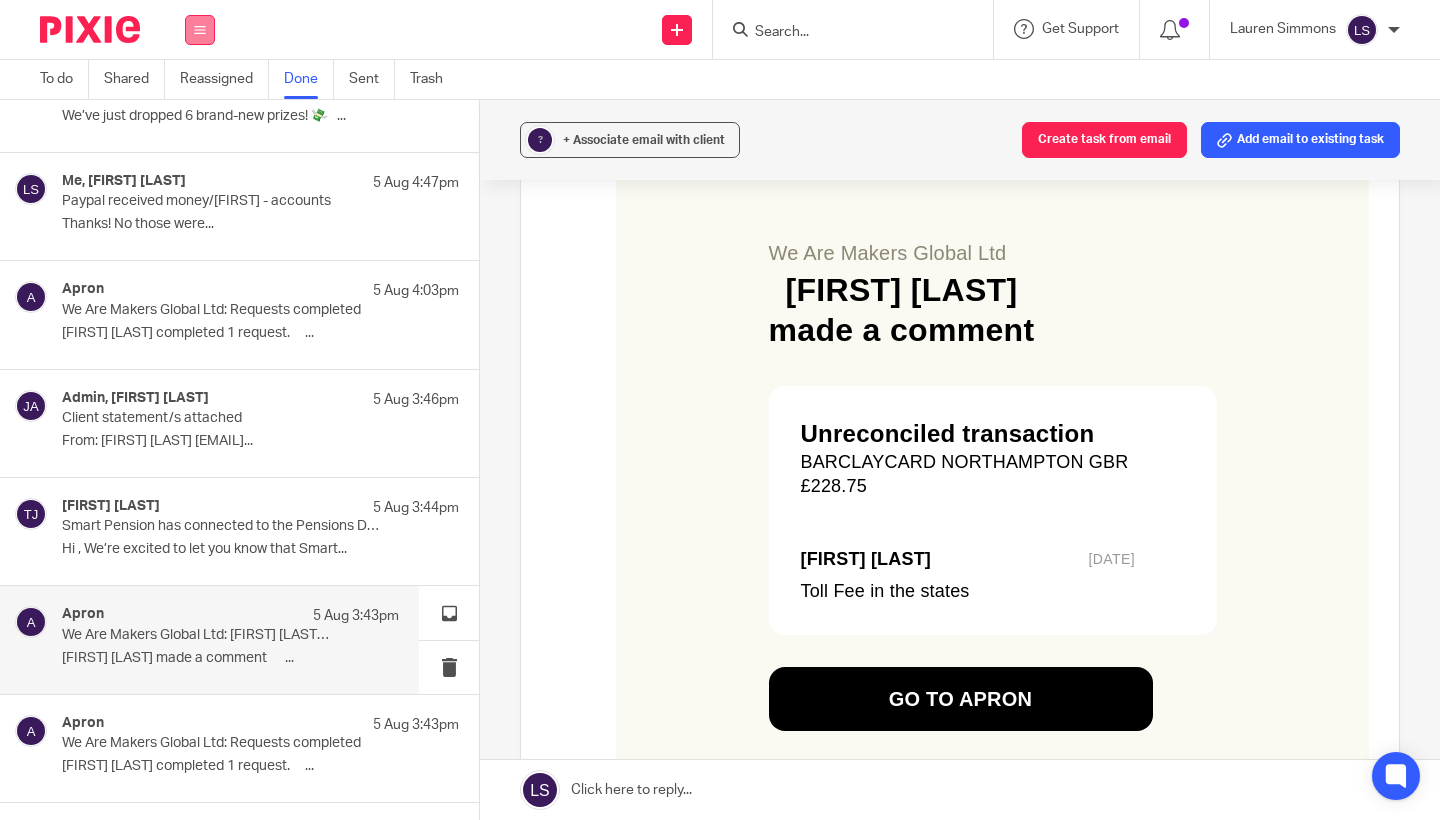 click at bounding box center (200, 30) 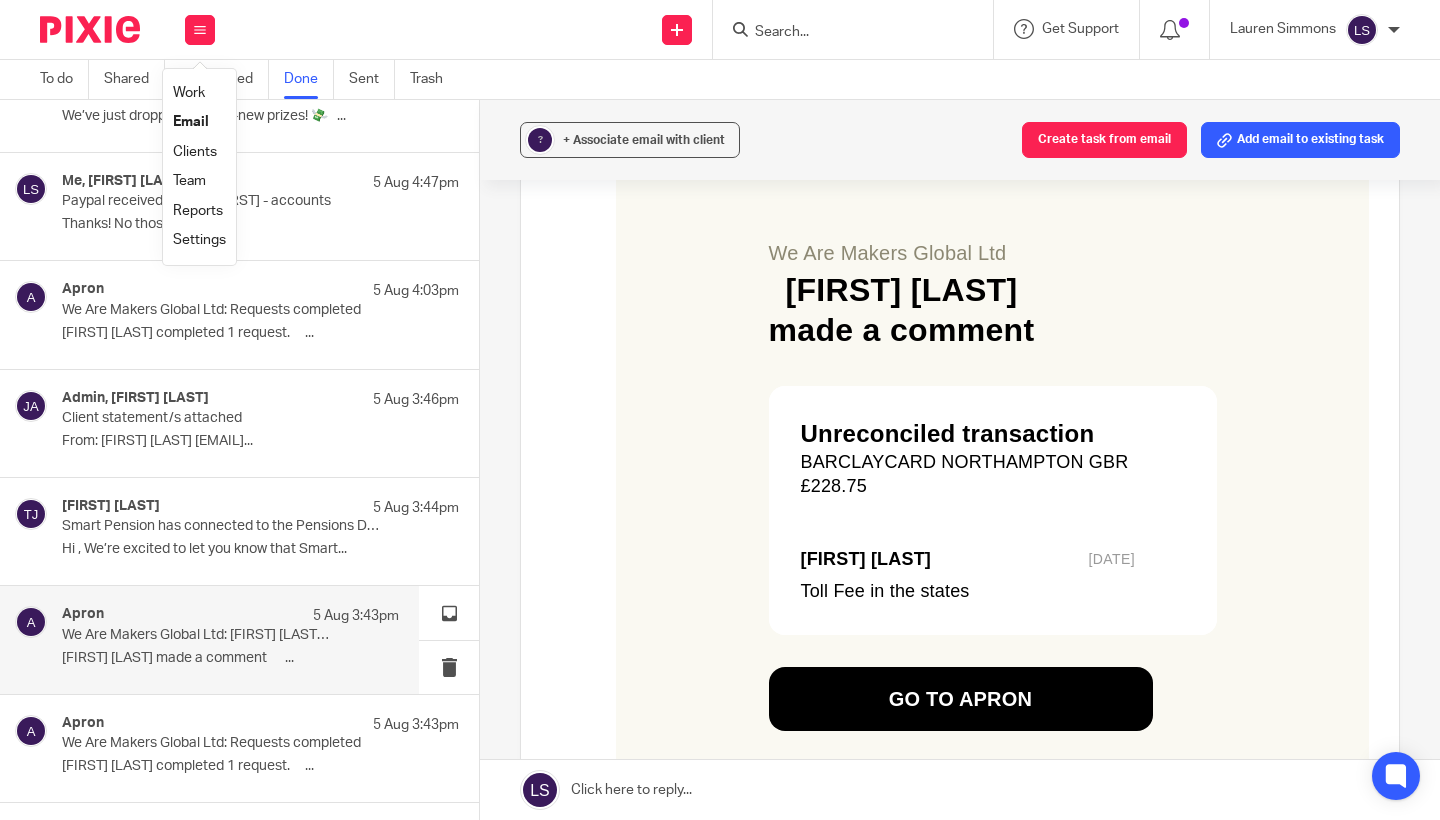 click on "Email" at bounding box center (191, 122) 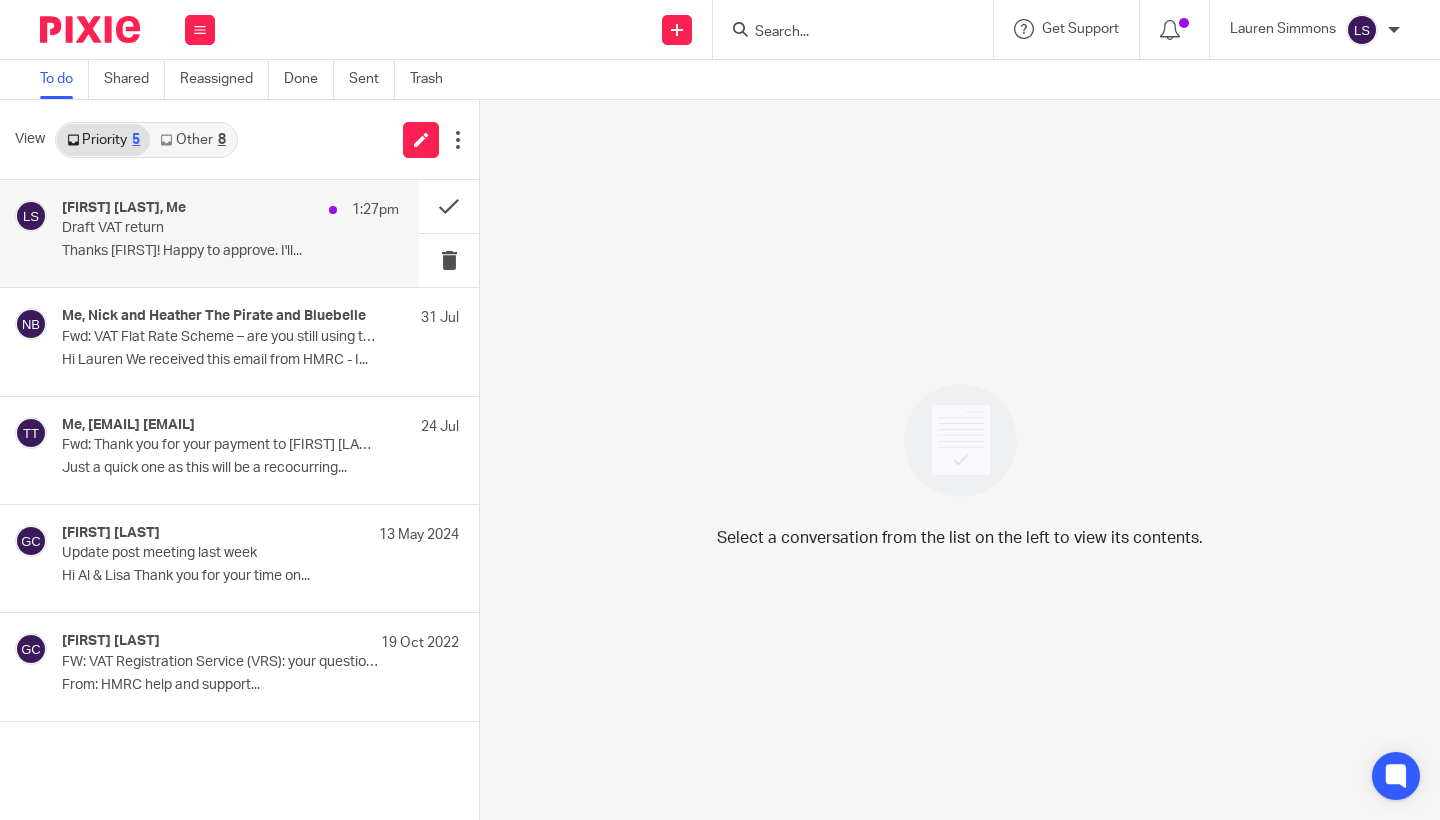 scroll, scrollTop: 0, scrollLeft: 0, axis: both 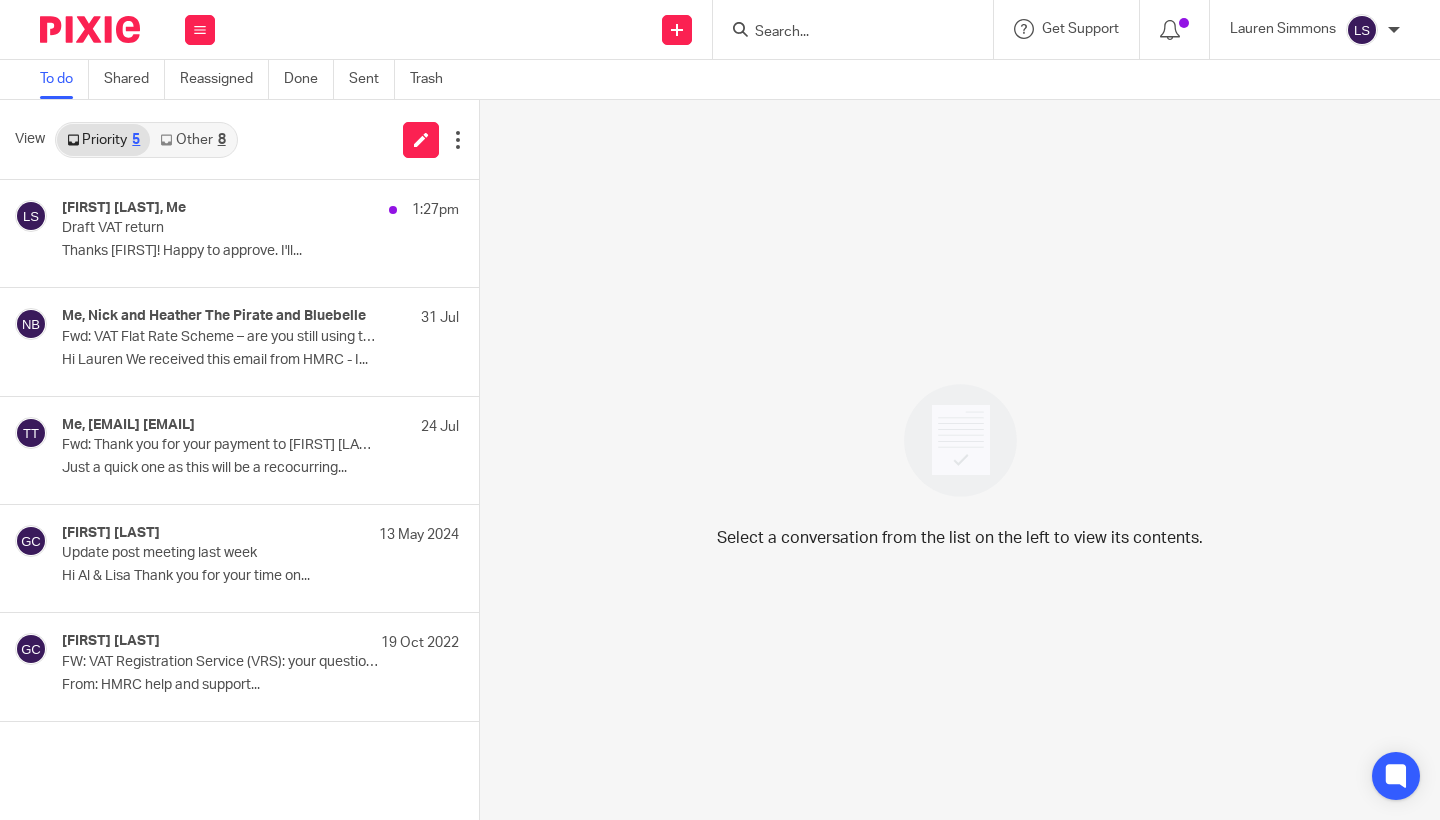 click on "Other
8" at bounding box center [192, 140] 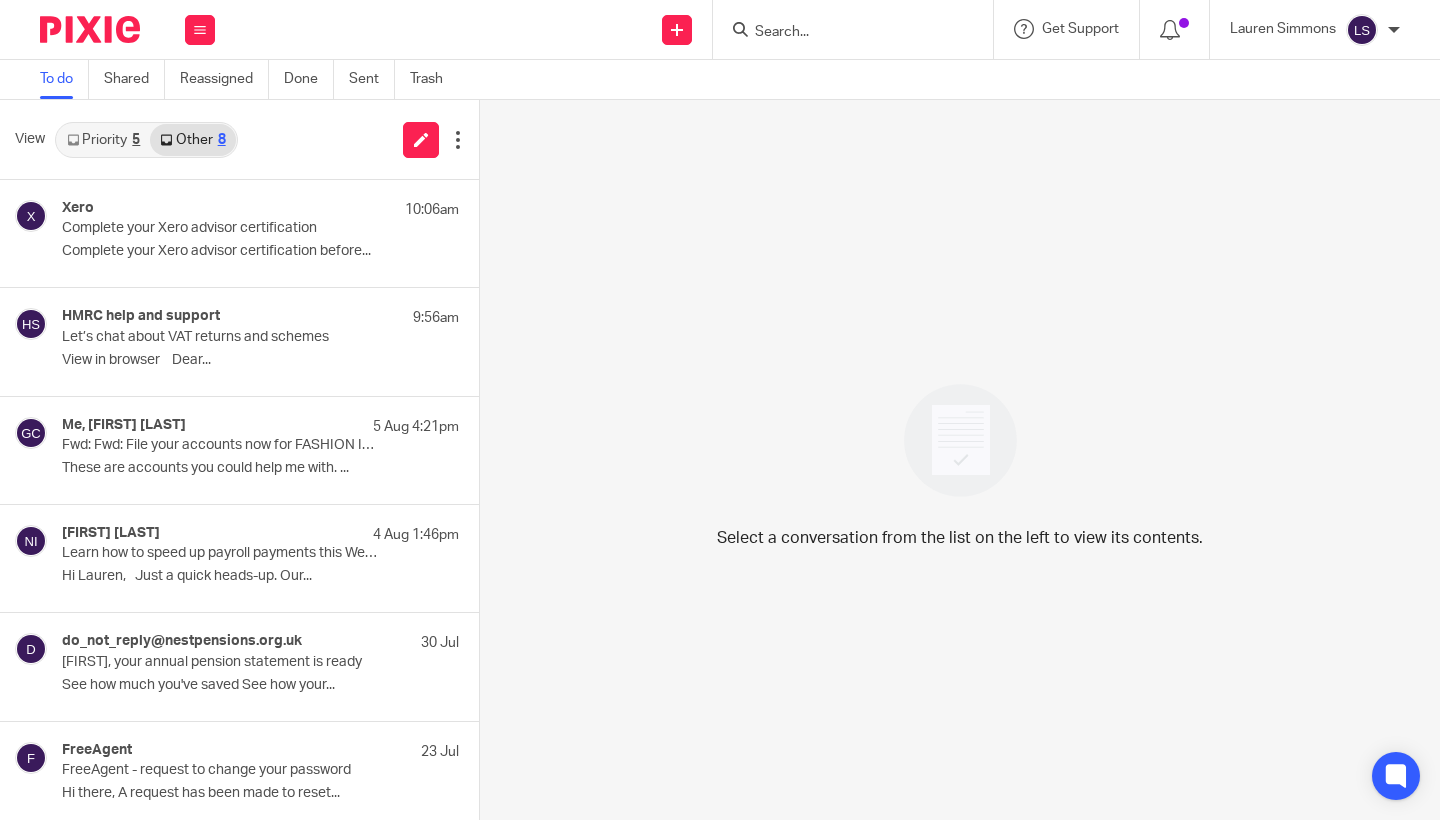 click on "Priority
5" at bounding box center (103, 140) 